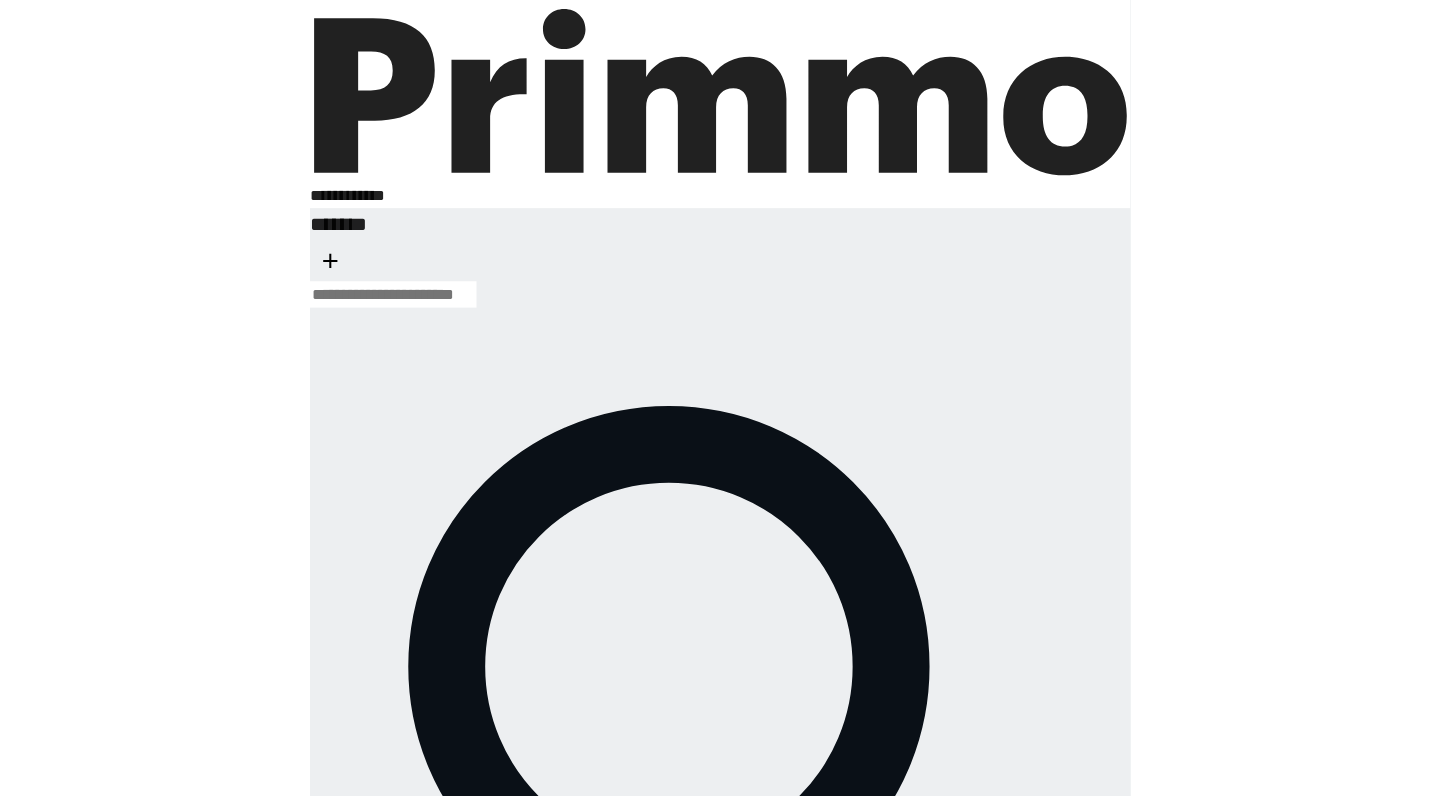 scroll, scrollTop: 0, scrollLeft: 0, axis: both 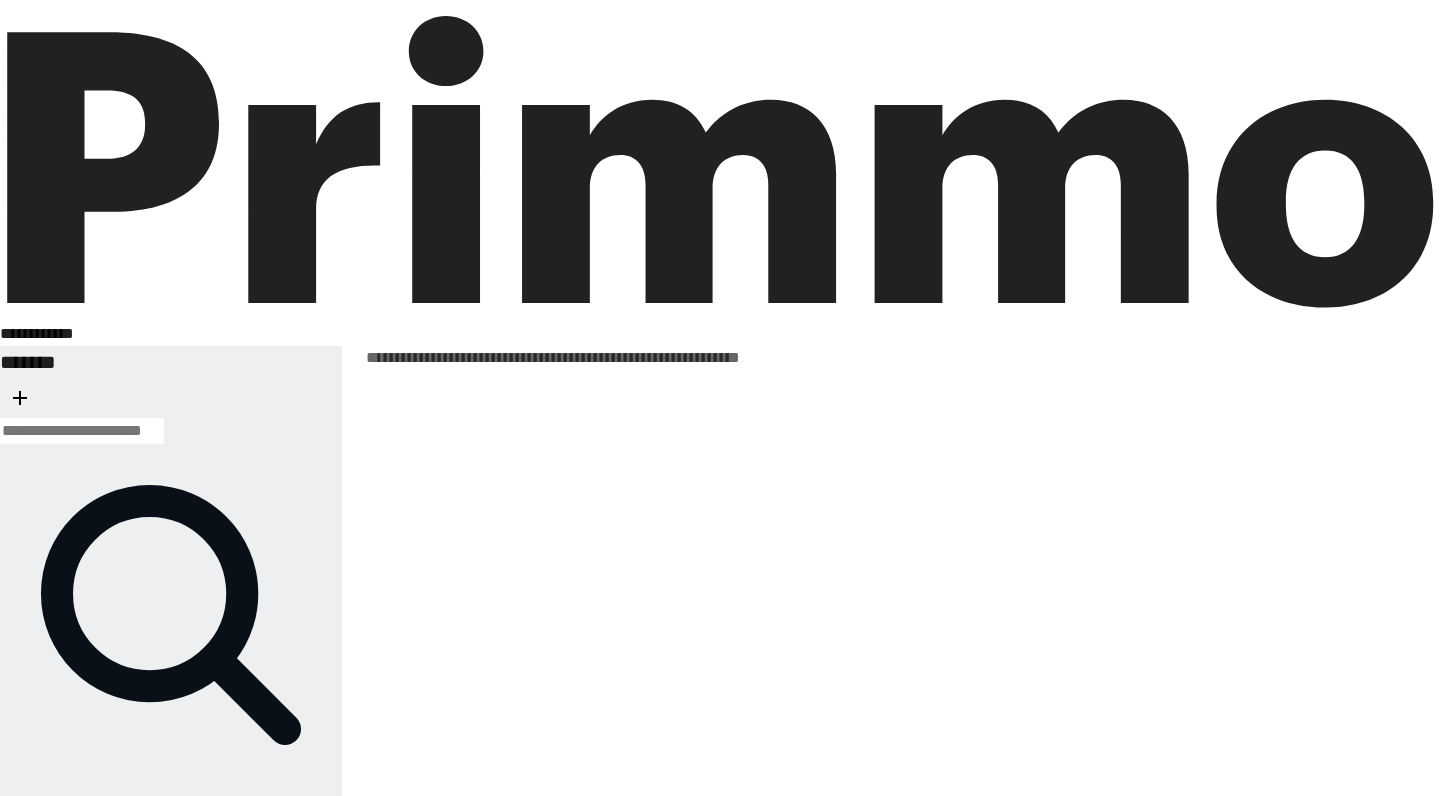 click at bounding box center (20, 398) 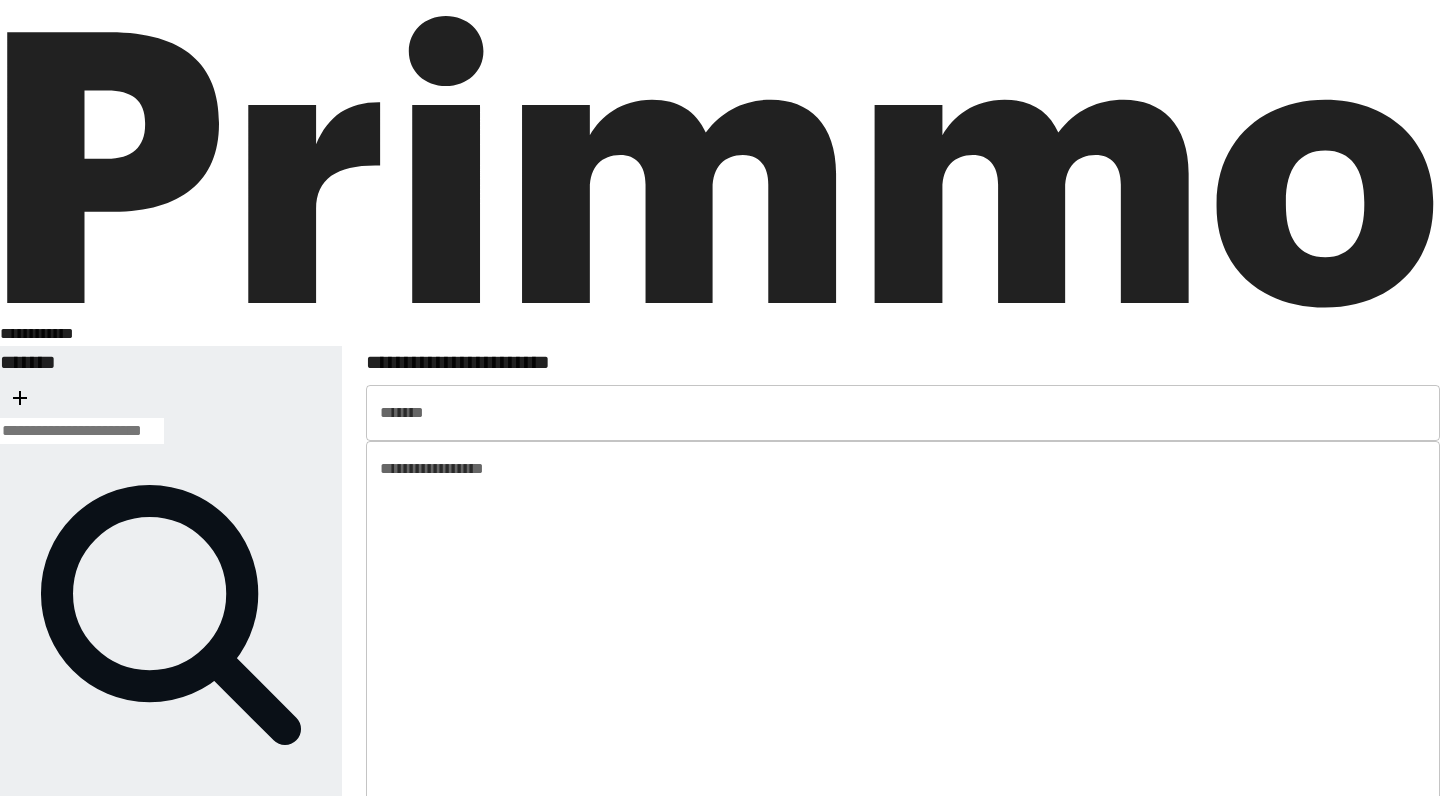click on "*****   *" at bounding box center [903, 413] 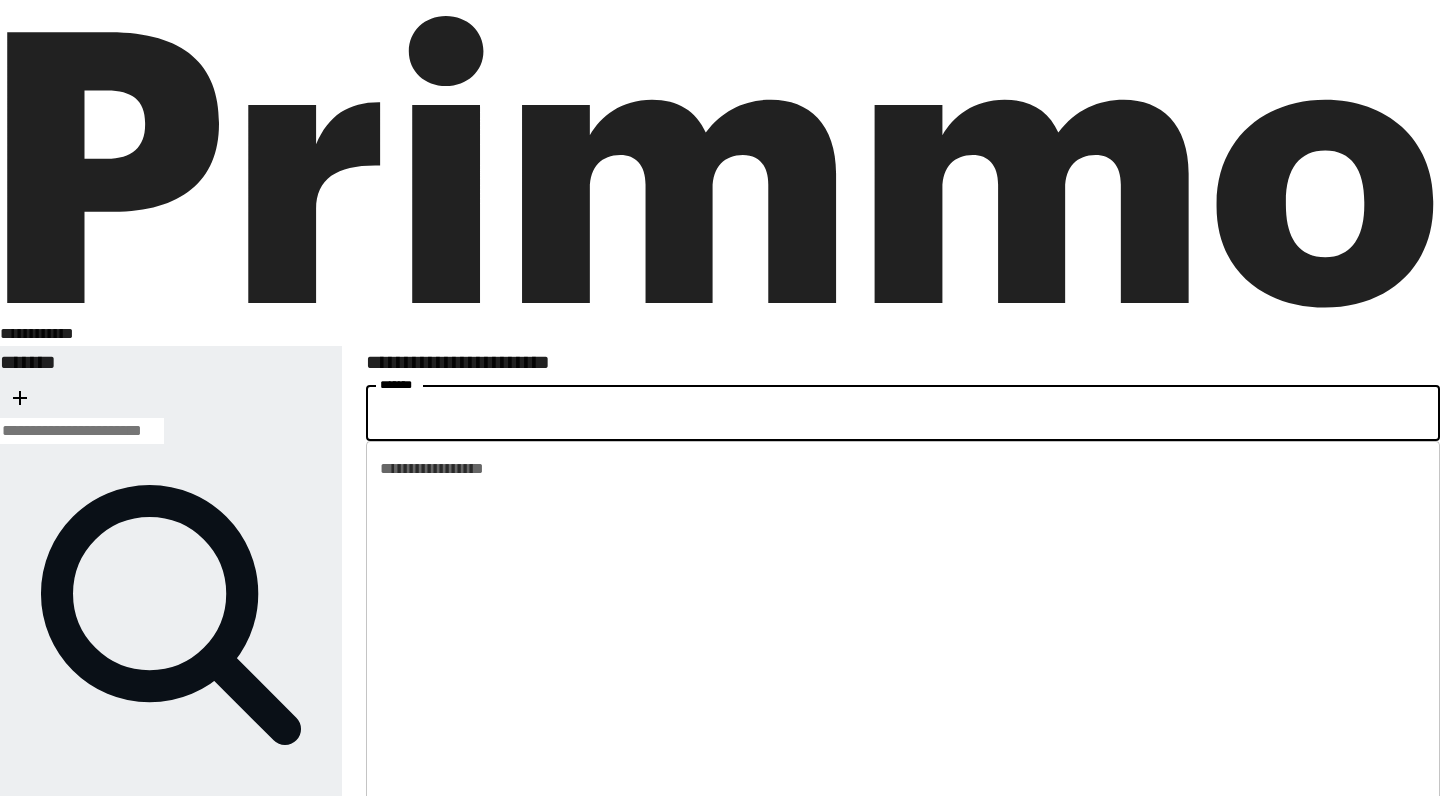 type on "**********" 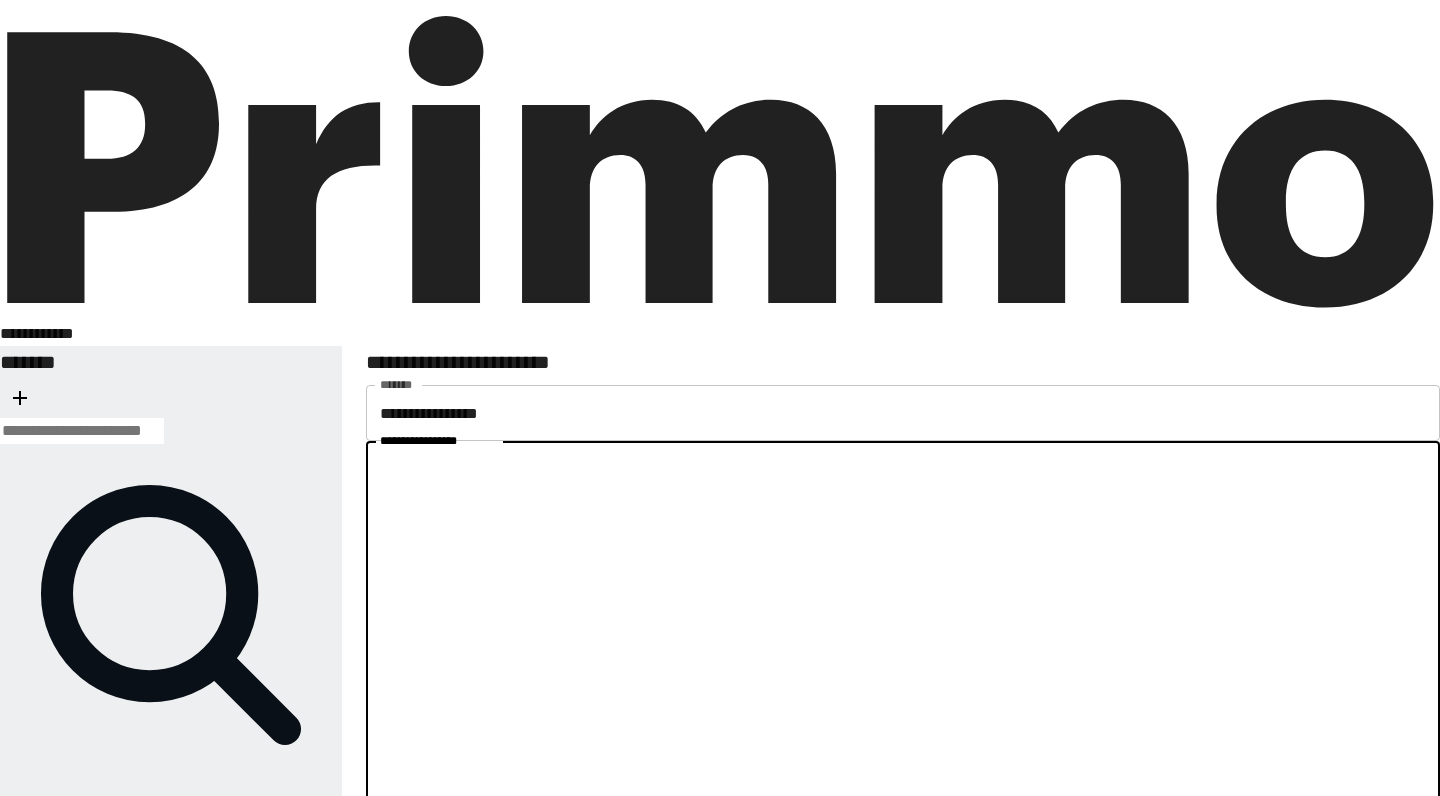 click on "**********" at bounding box center [903, 936] 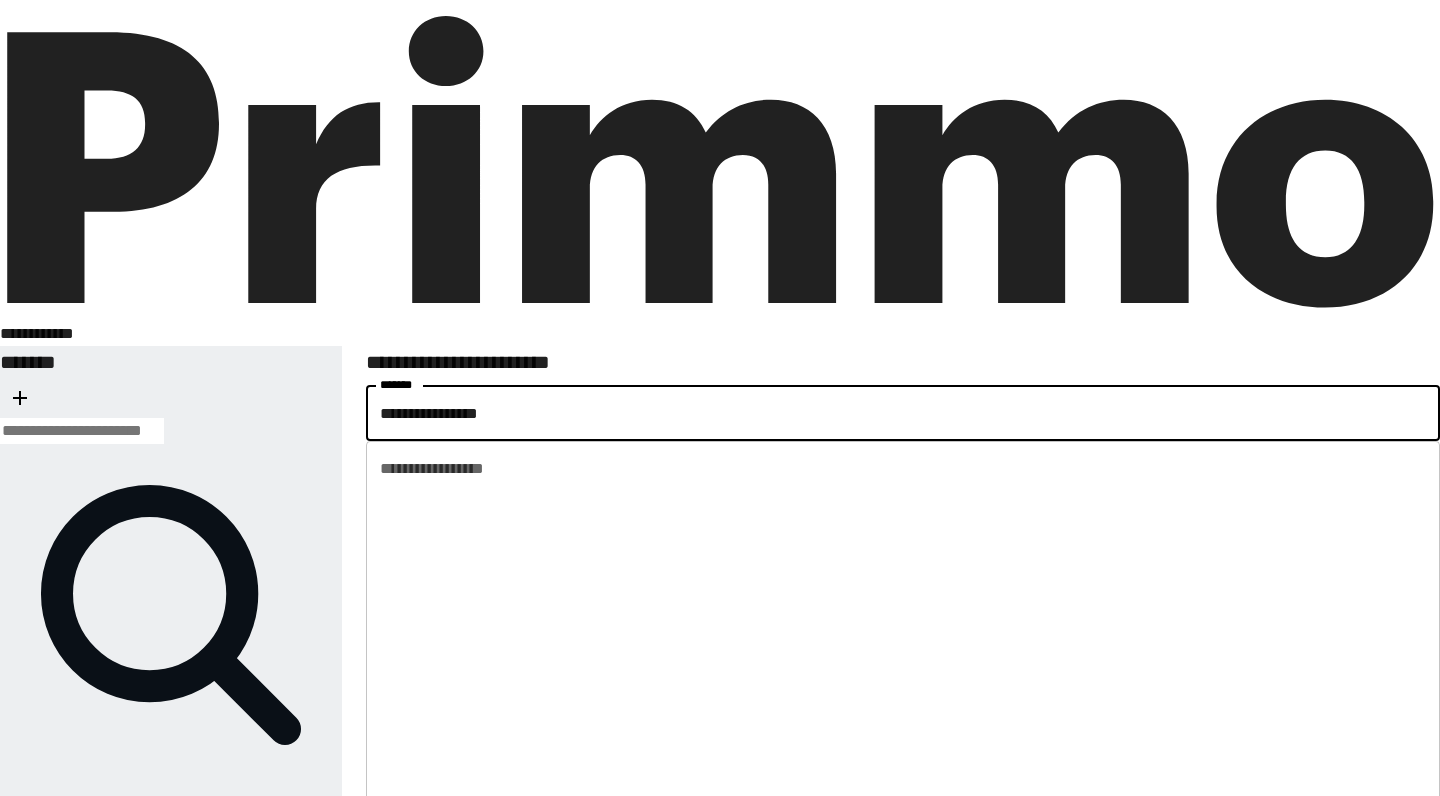 click on "**********" at bounding box center (903, 413) 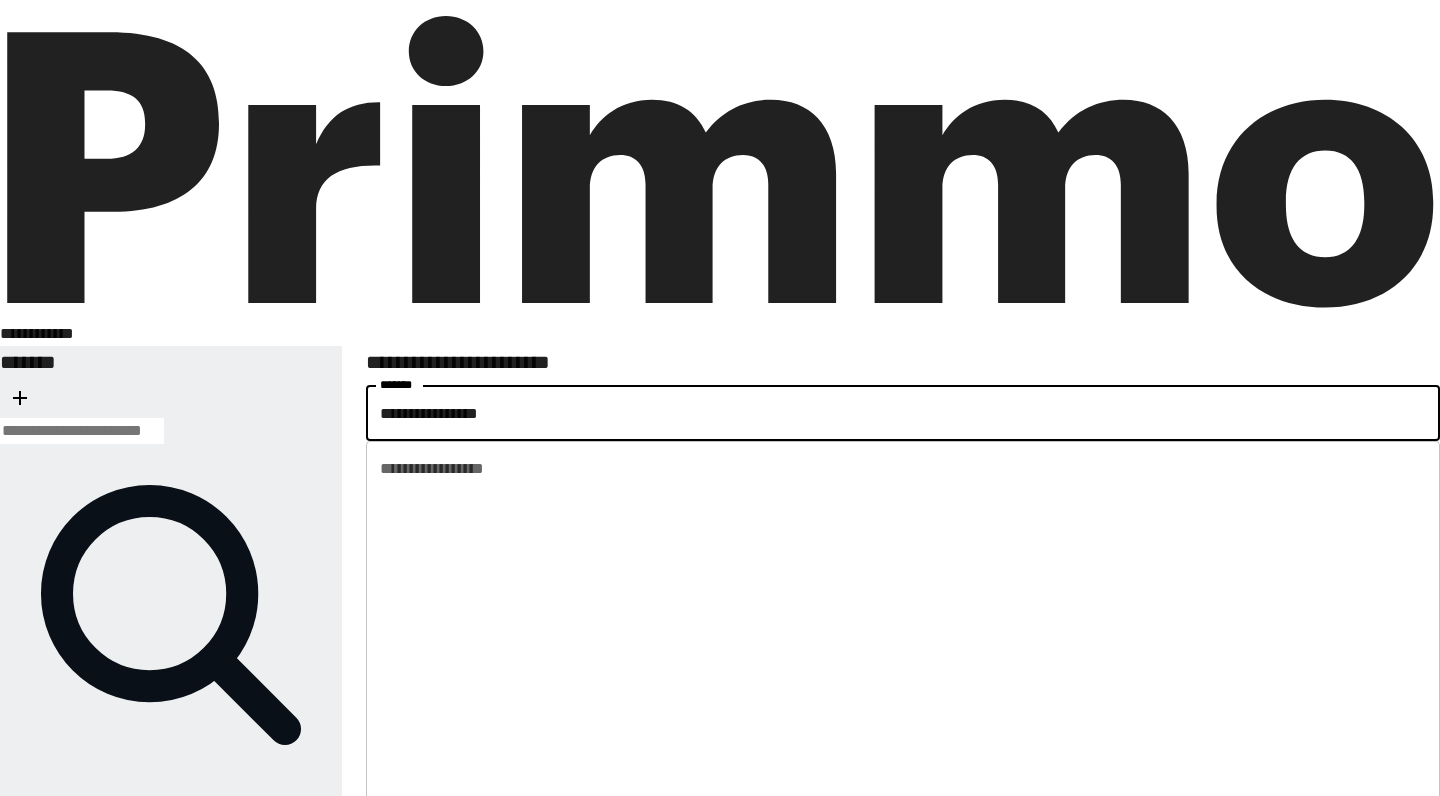 click on "**********" at bounding box center [903, 936] 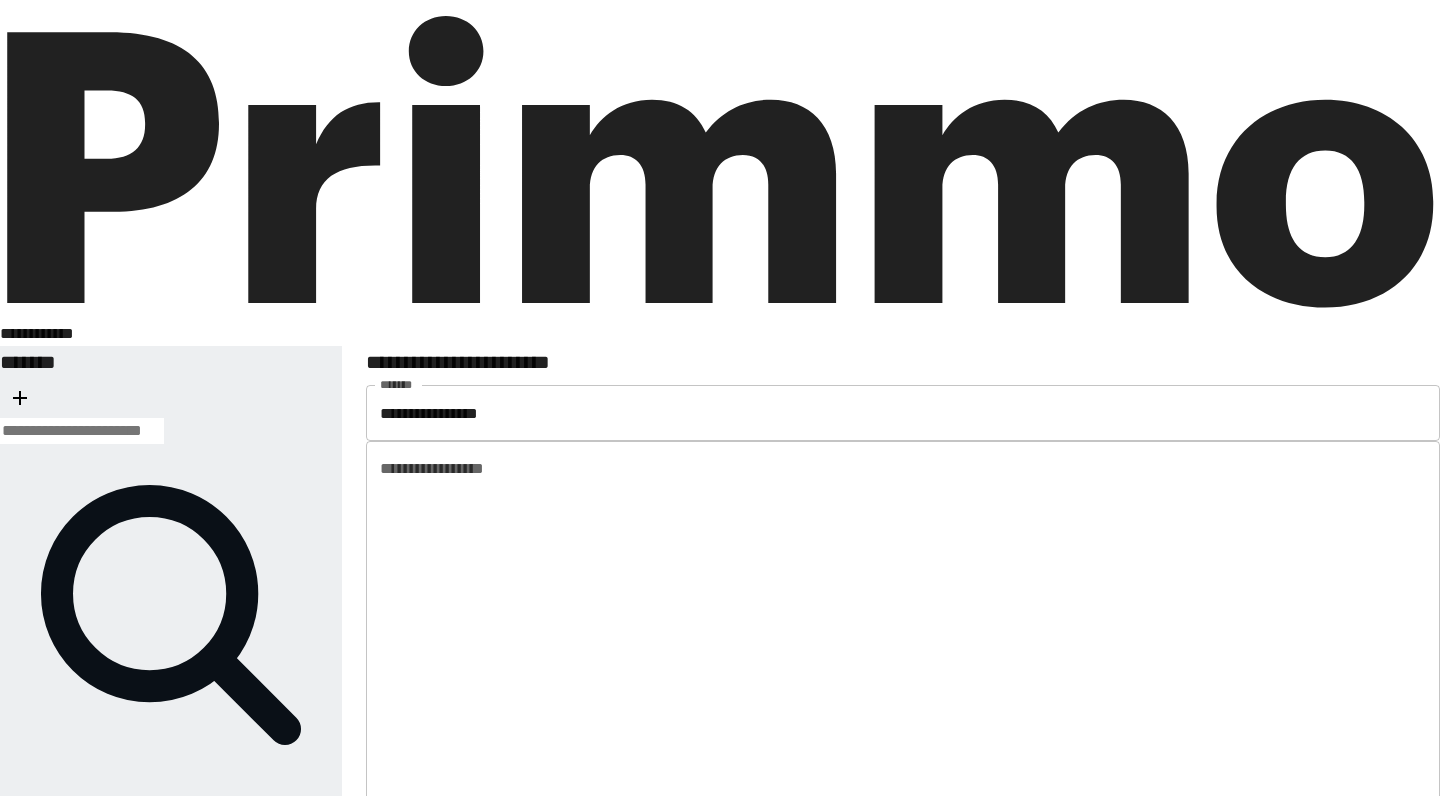 click on "**********" at bounding box center [903, 1847] 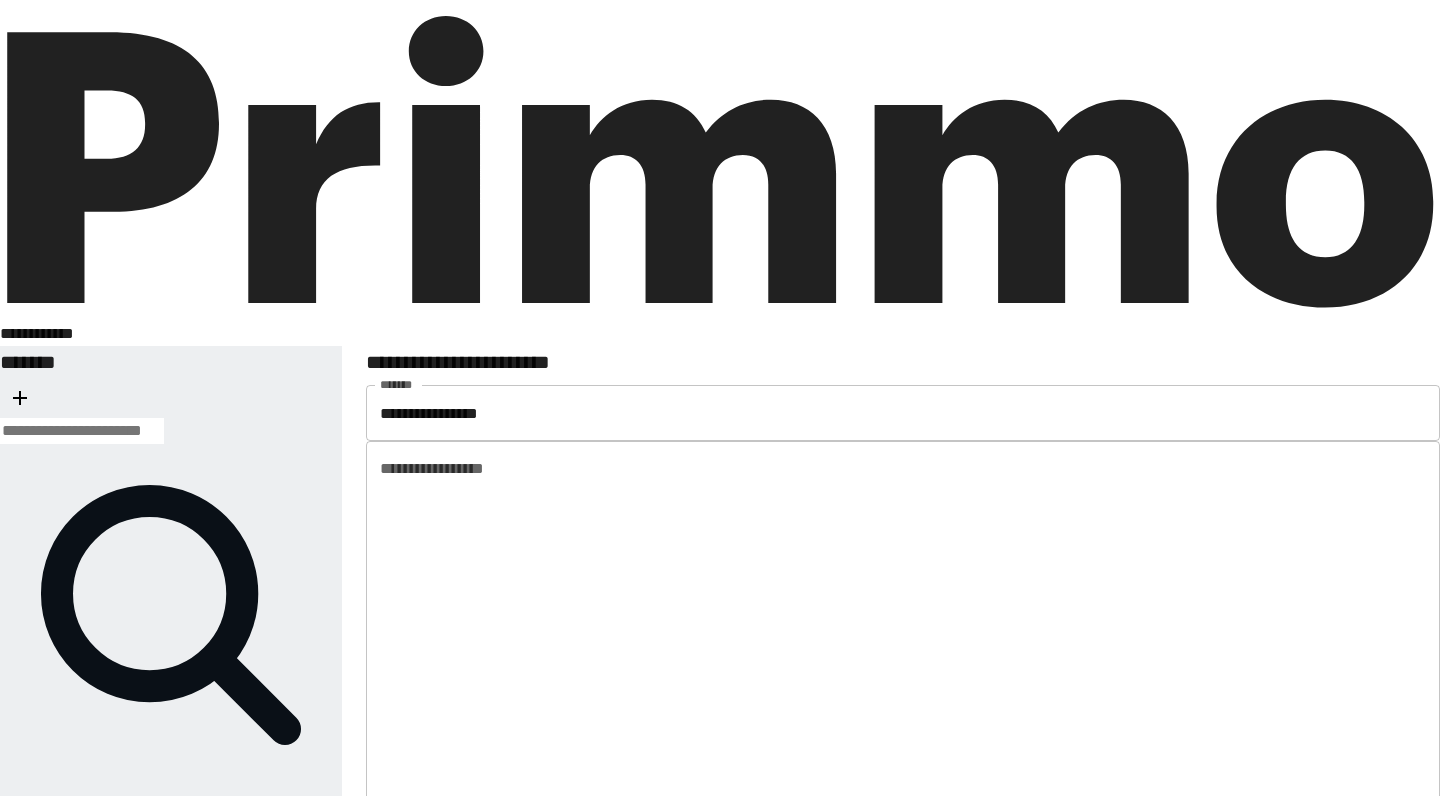 scroll, scrollTop: 39, scrollLeft: 0, axis: vertical 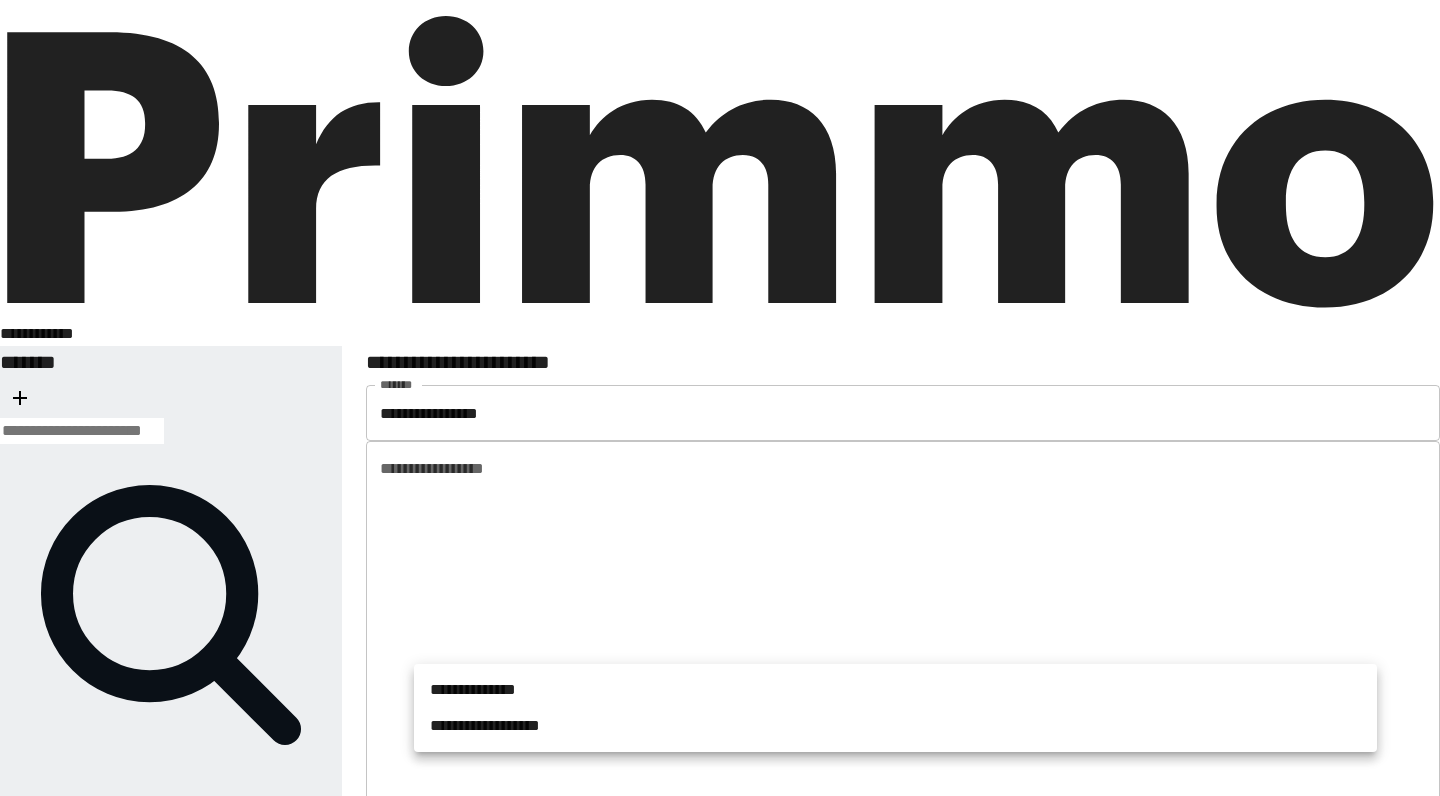 click at bounding box center (720, 398) 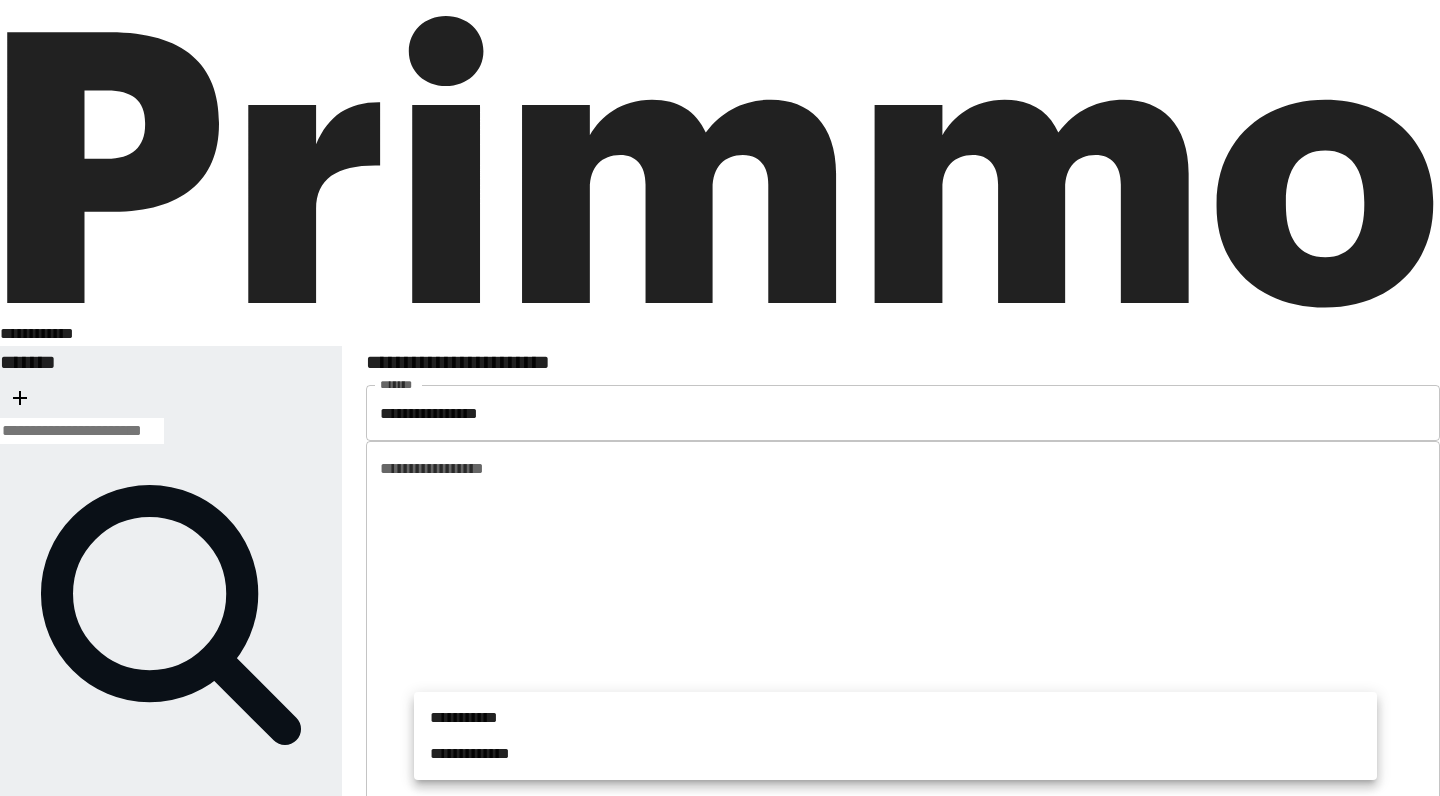 click on "**********" at bounding box center (720, 522) 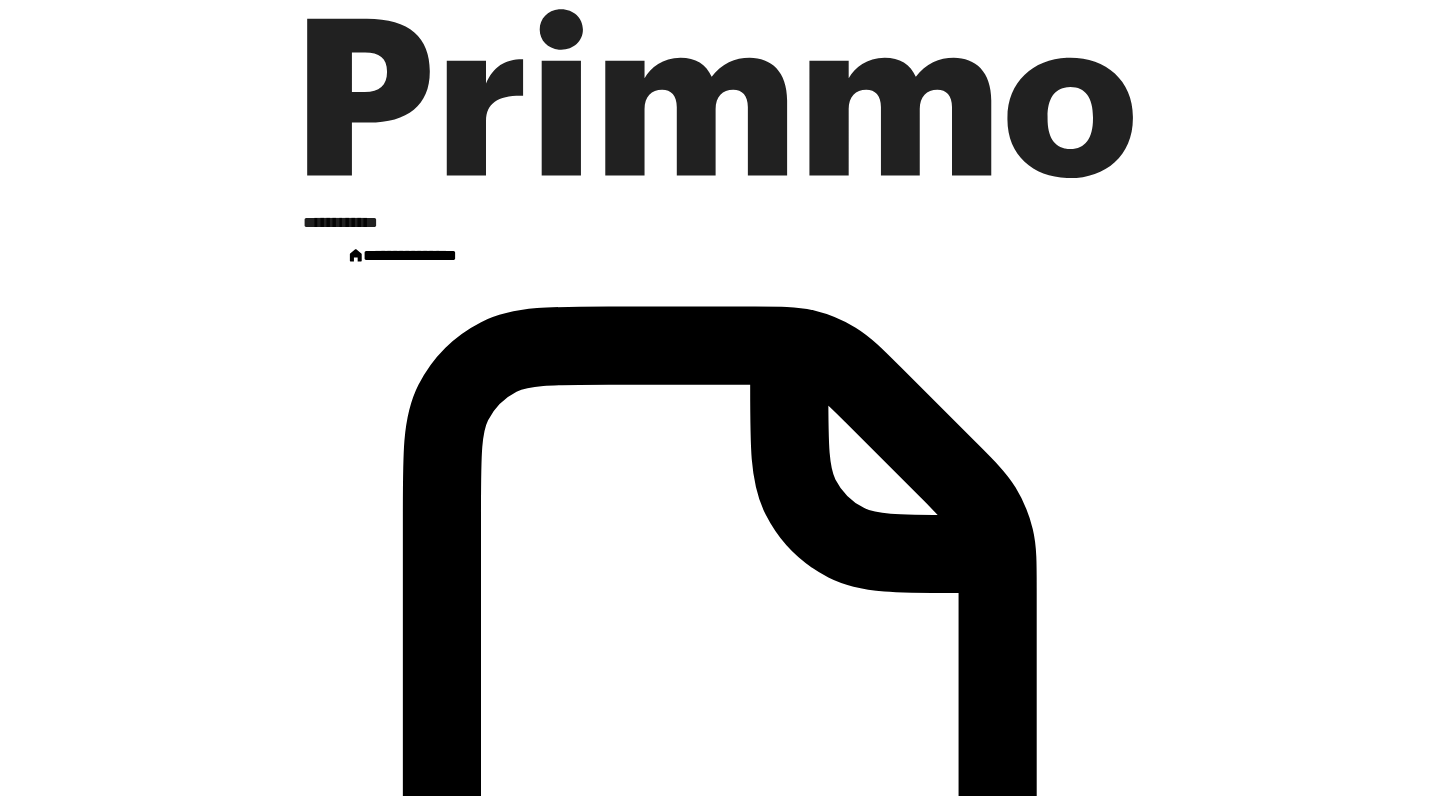 scroll, scrollTop: 0, scrollLeft: 0, axis: both 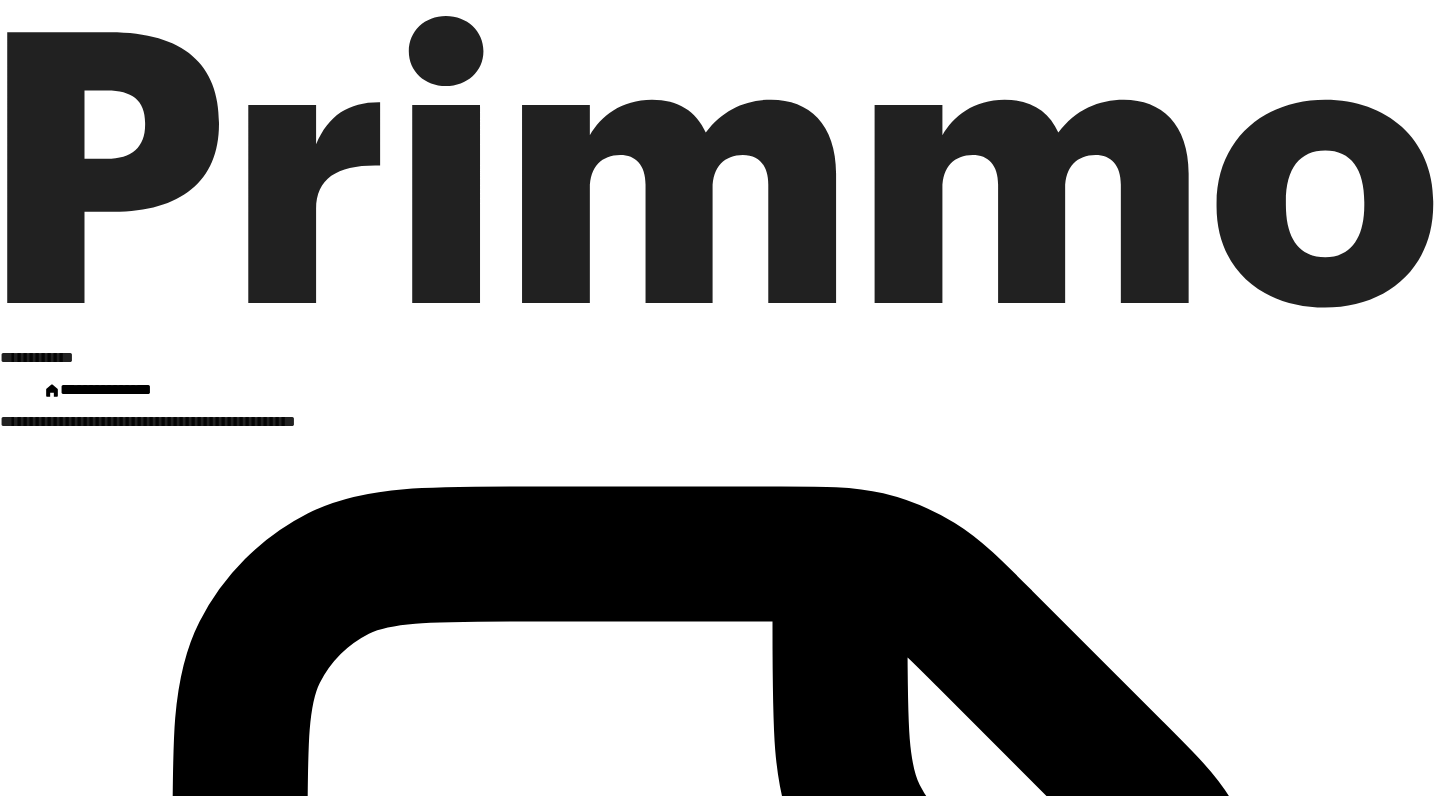click on "**********" at bounding box center [1175, 6427] 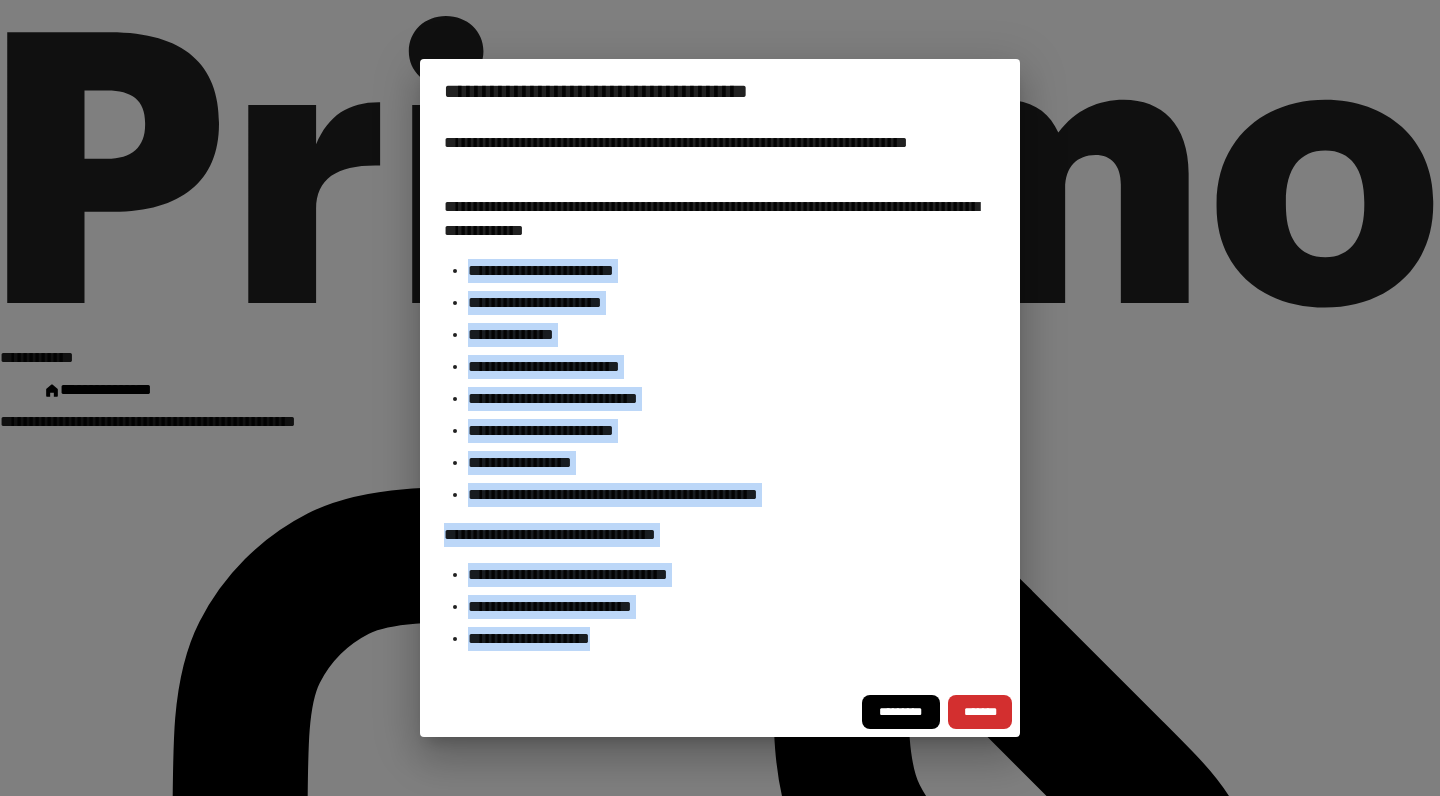 drag, startPoint x: 650, startPoint y: 639, endPoint x: 465, endPoint y: 259, distance: 422.6405 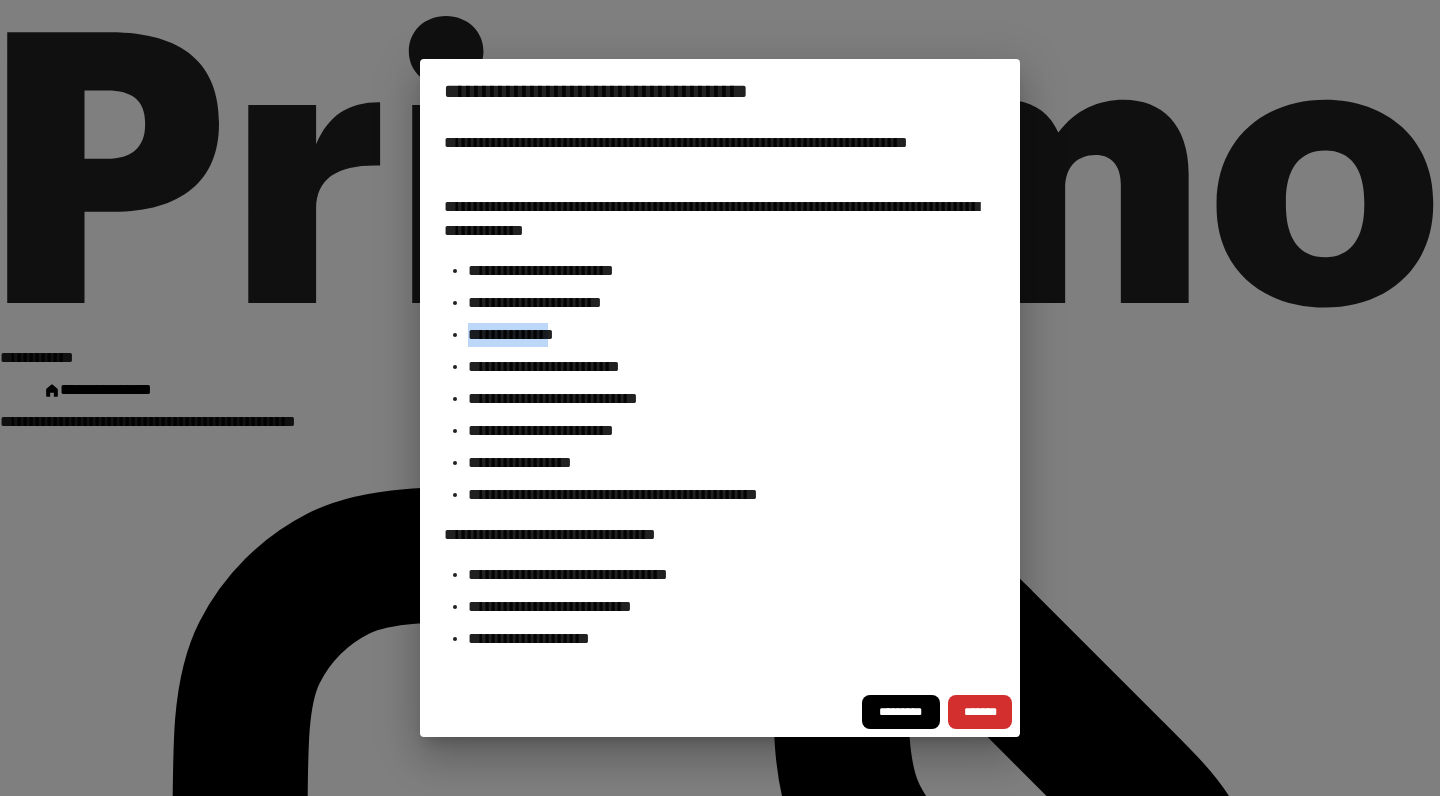 drag, startPoint x: 474, startPoint y: 339, endPoint x: 633, endPoint y: 332, distance: 159.154 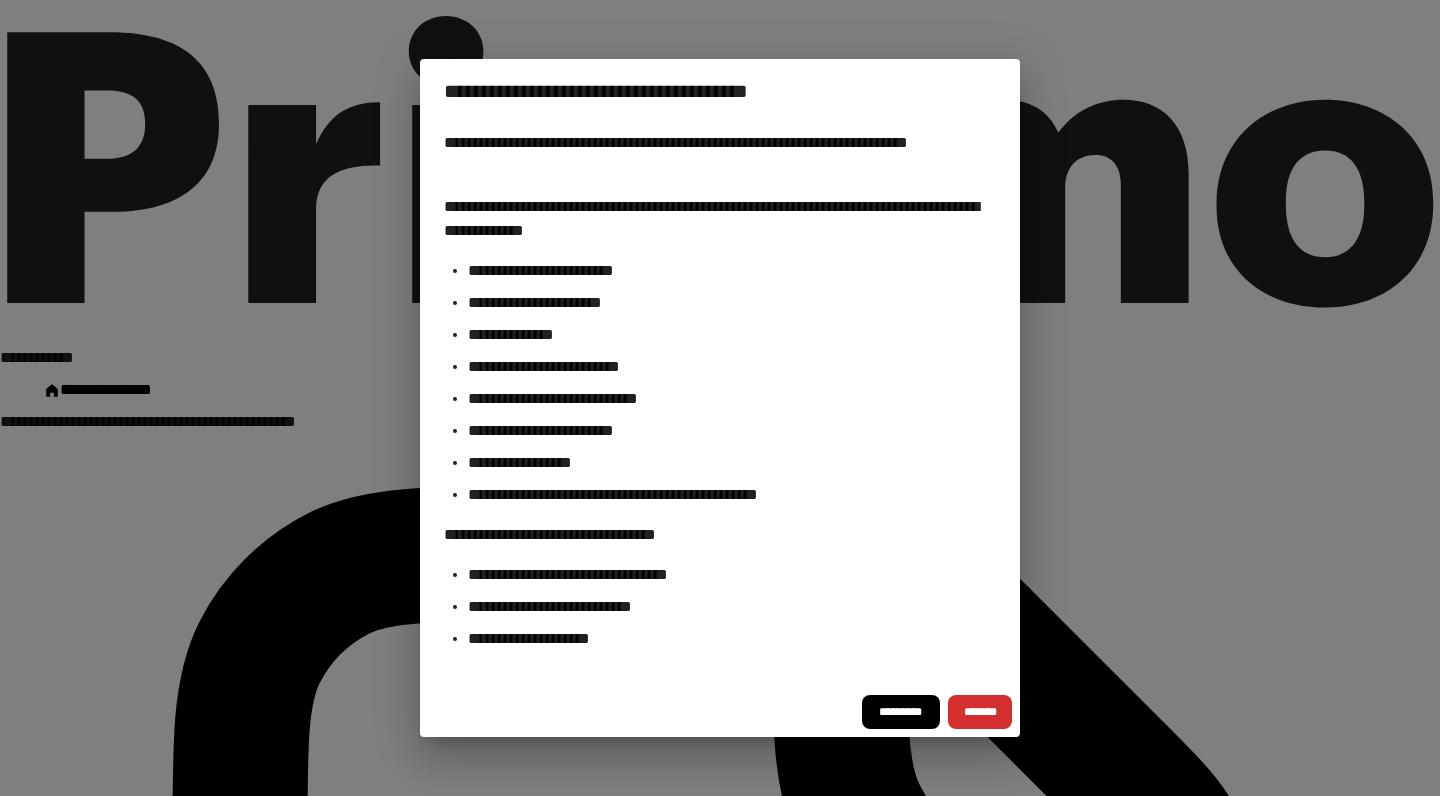 click on "**********" at bounding box center (720, 383) 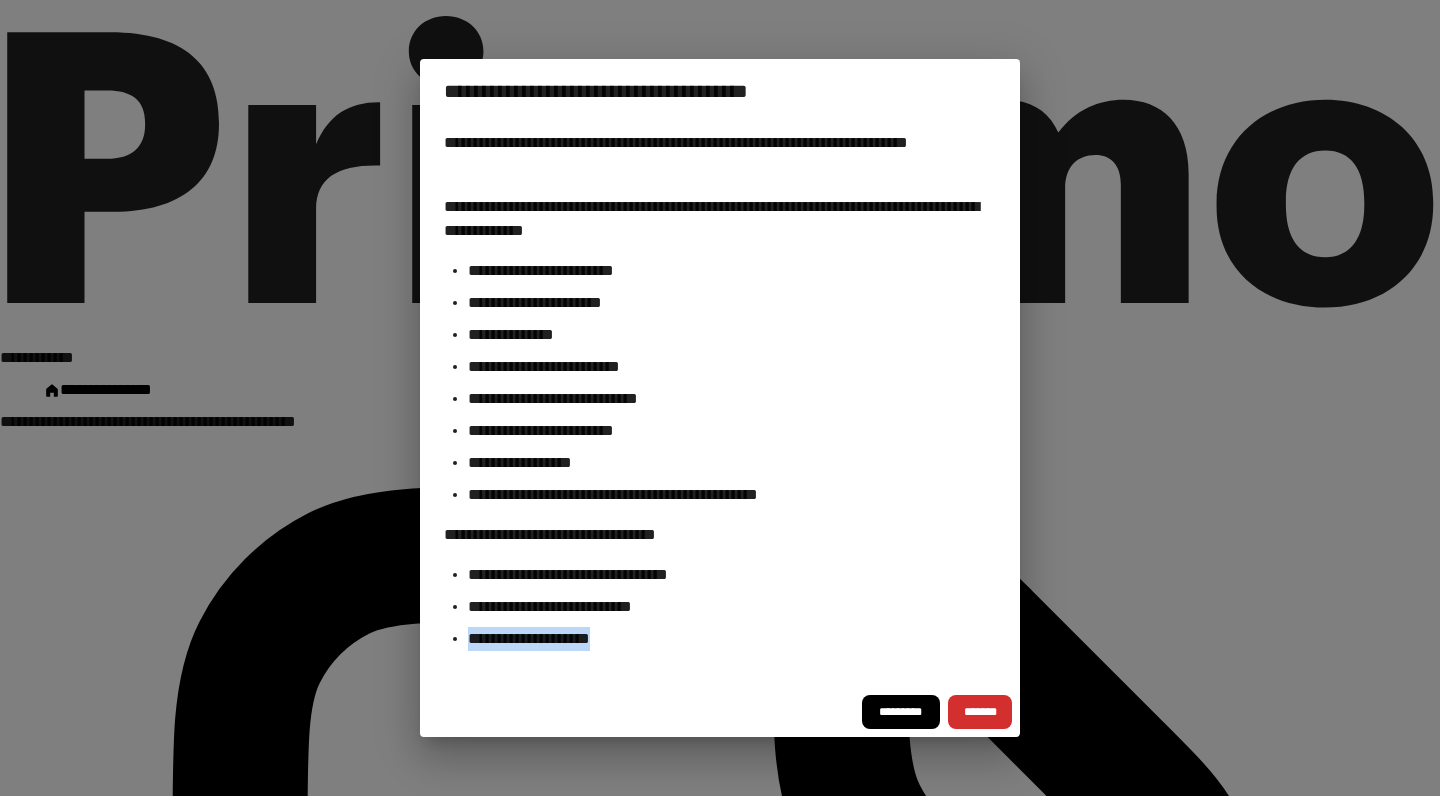 drag, startPoint x: 641, startPoint y: 636, endPoint x: 471, endPoint y: 645, distance: 170.23807 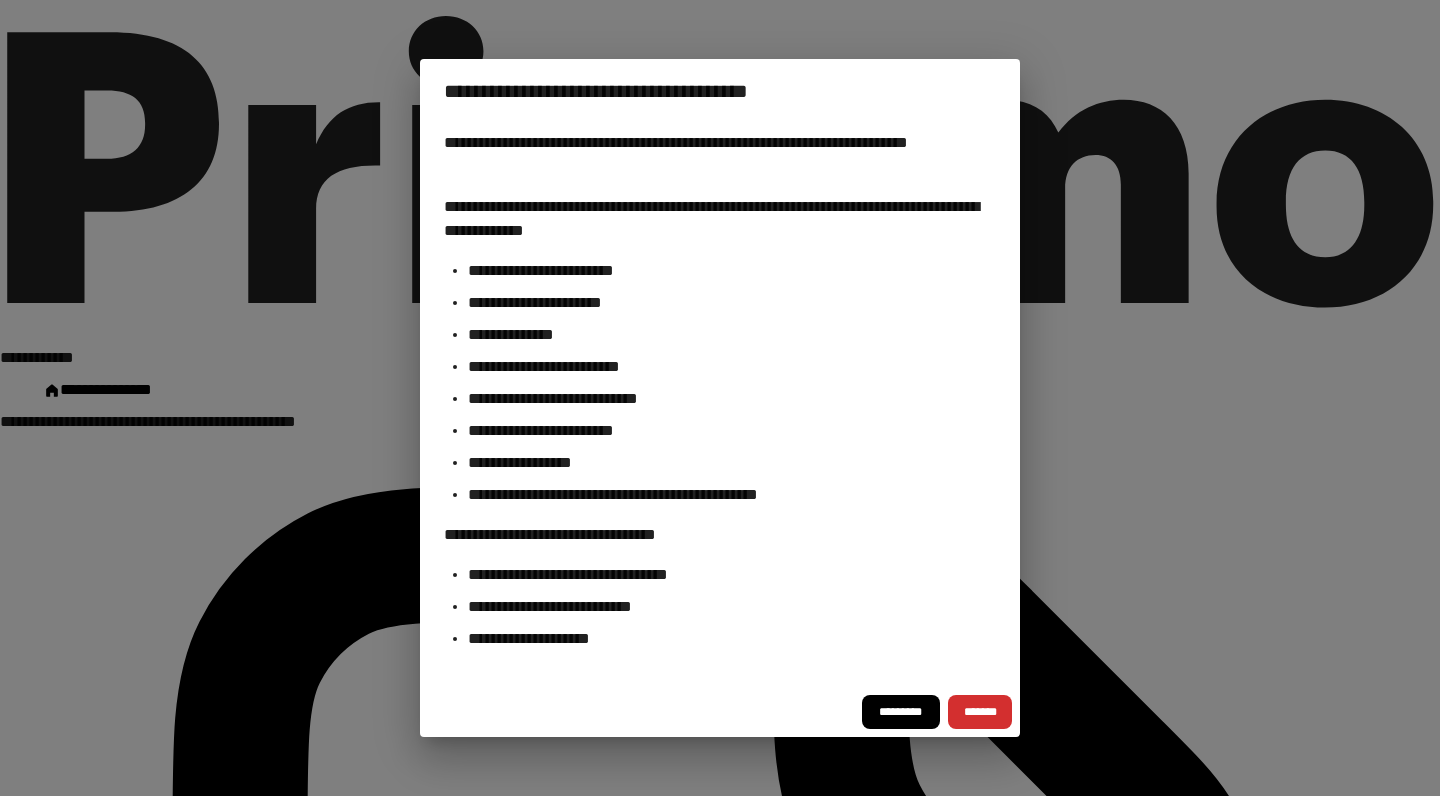 click on "**********" at bounding box center (720, 405) 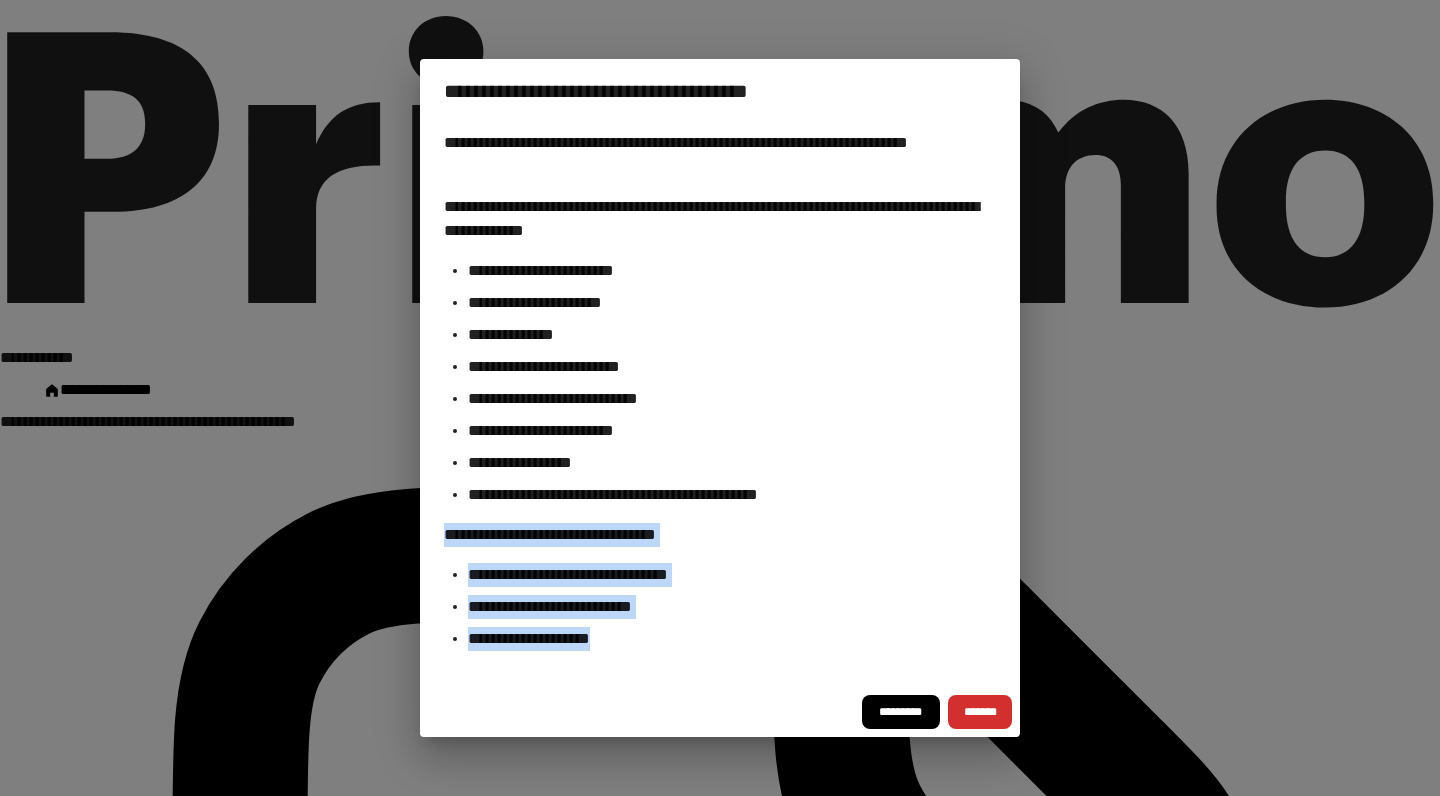 drag, startPoint x: 443, startPoint y: 527, endPoint x: 728, endPoint y: 689, distance: 327.82465 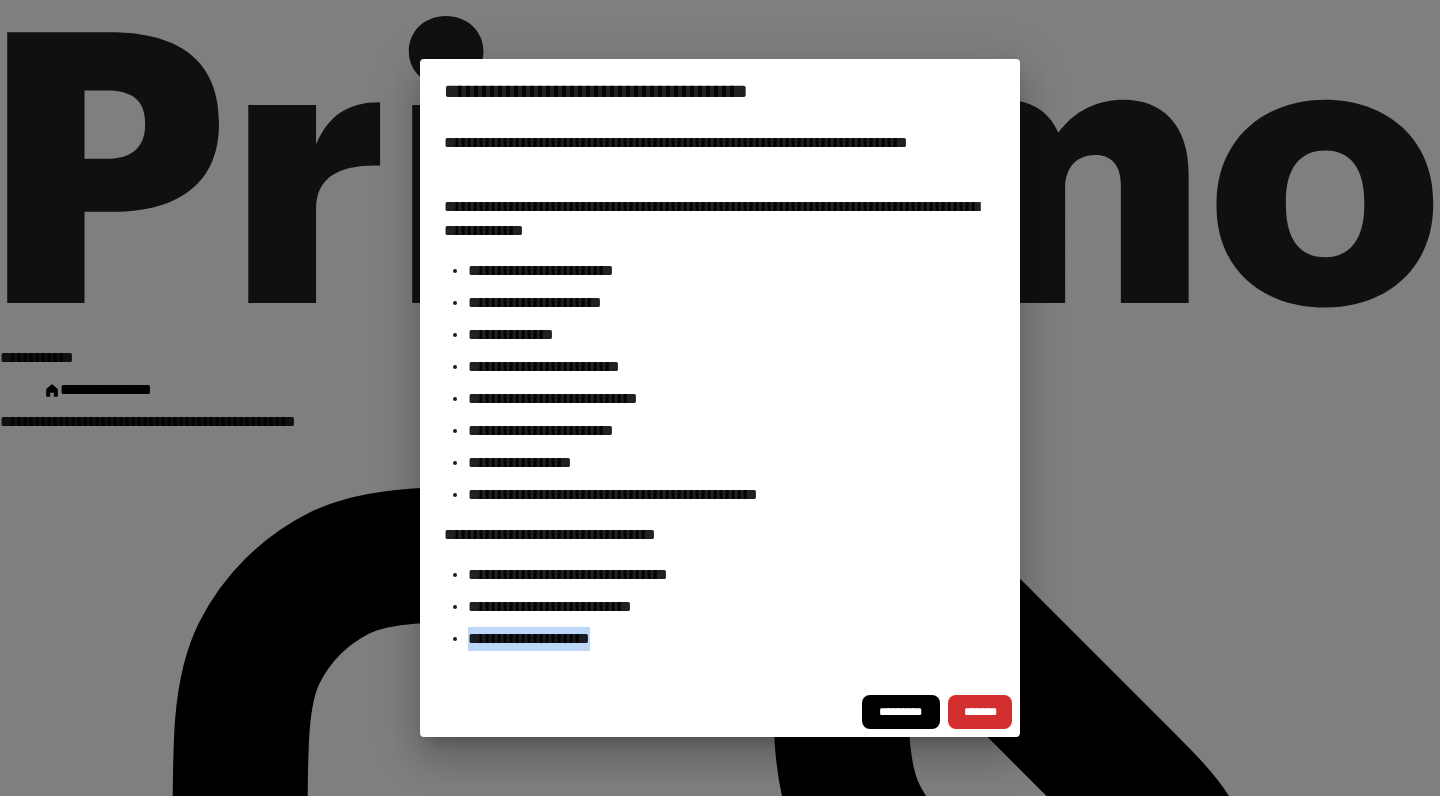 drag, startPoint x: 713, startPoint y: 647, endPoint x: 455, endPoint y: 651, distance: 258.031 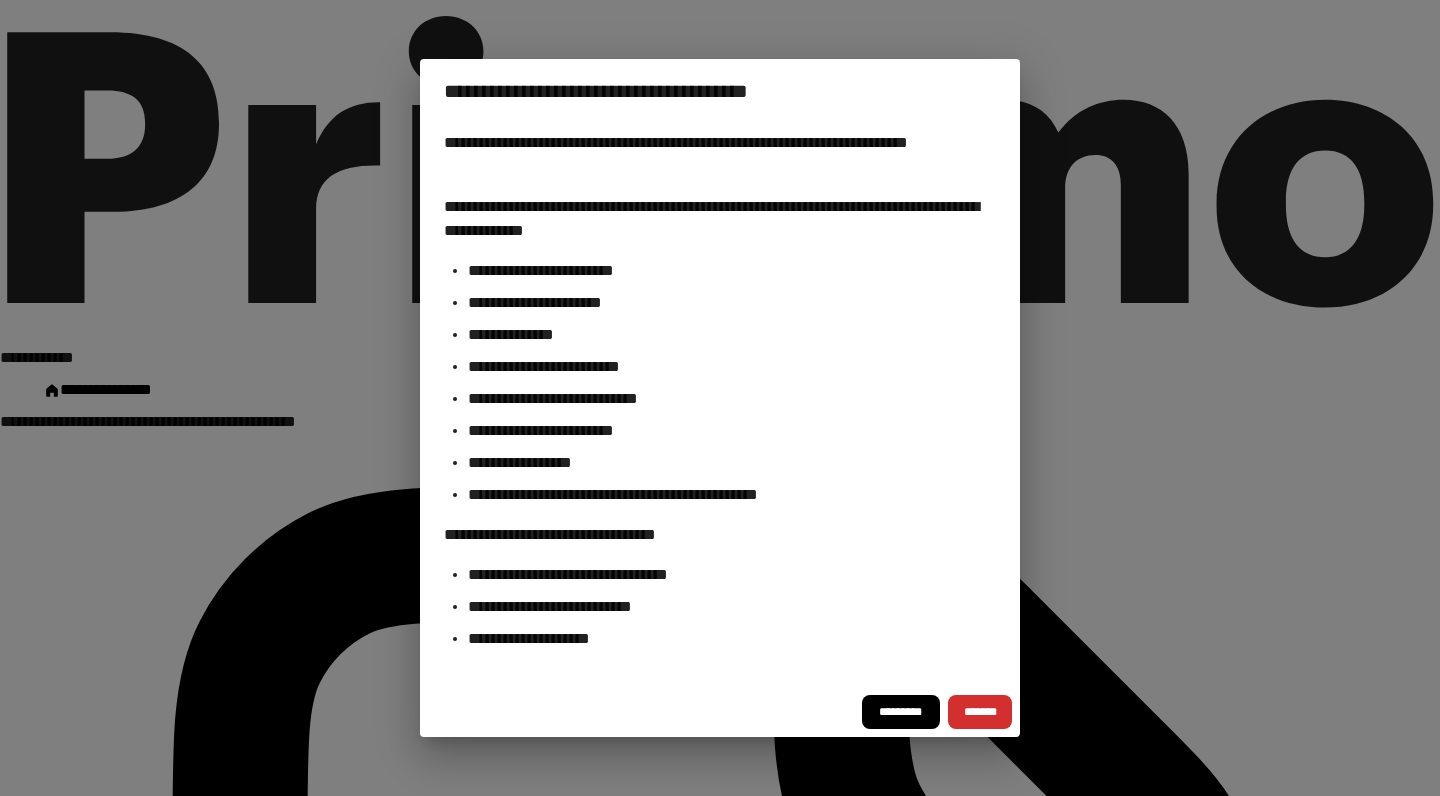 click on "**********" at bounding box center [720, 405] 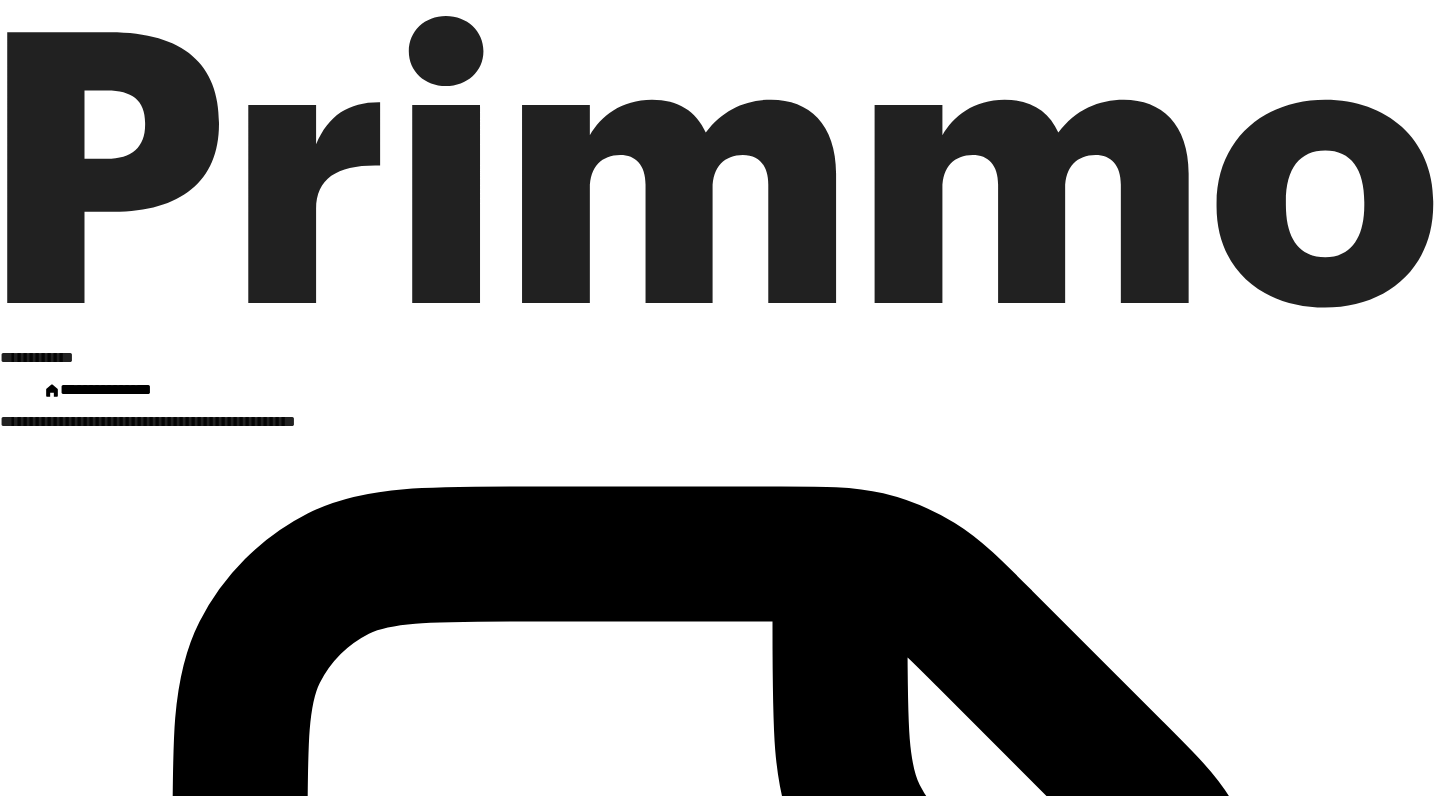 click at bounding box center (8, 341) 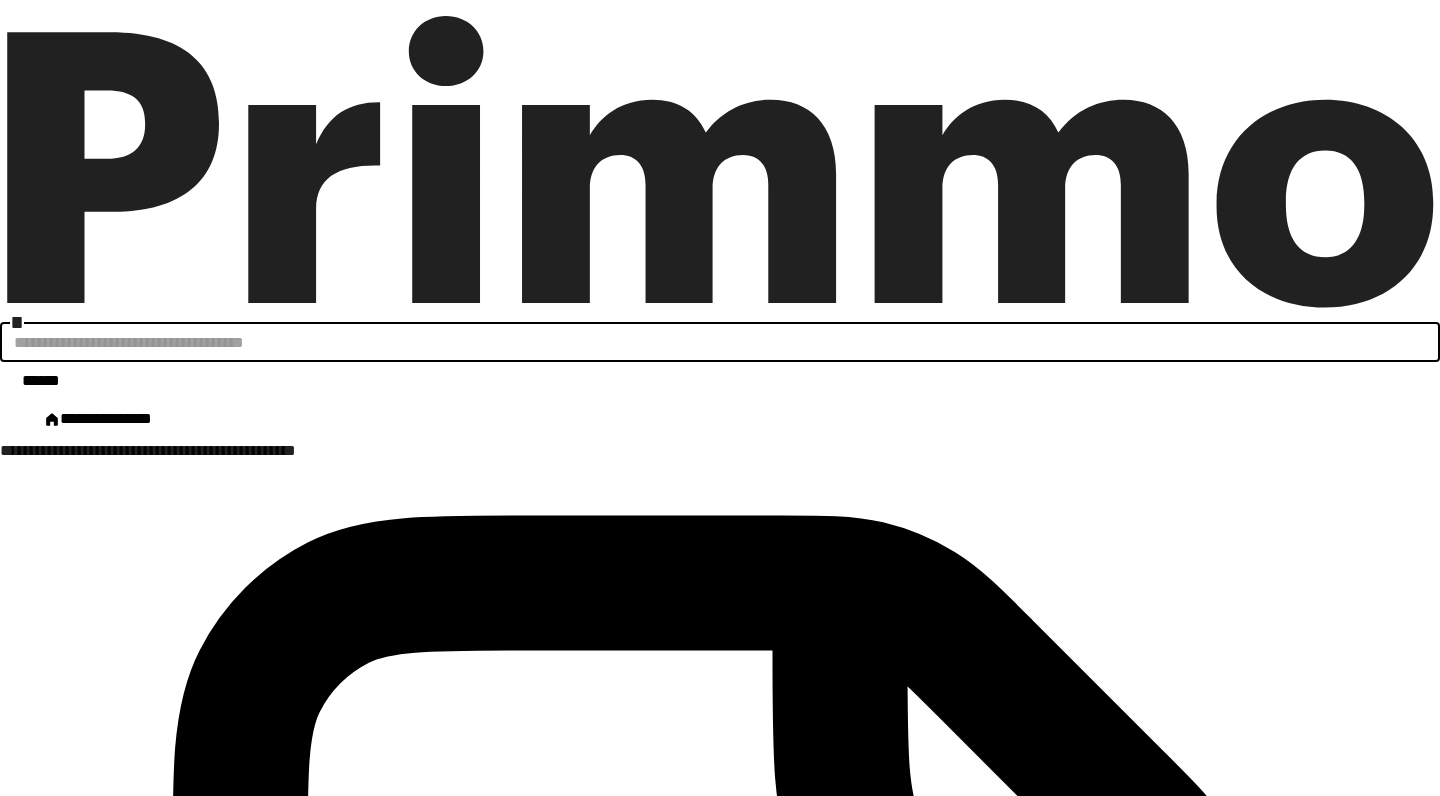 click at bounding box center [720, 342] 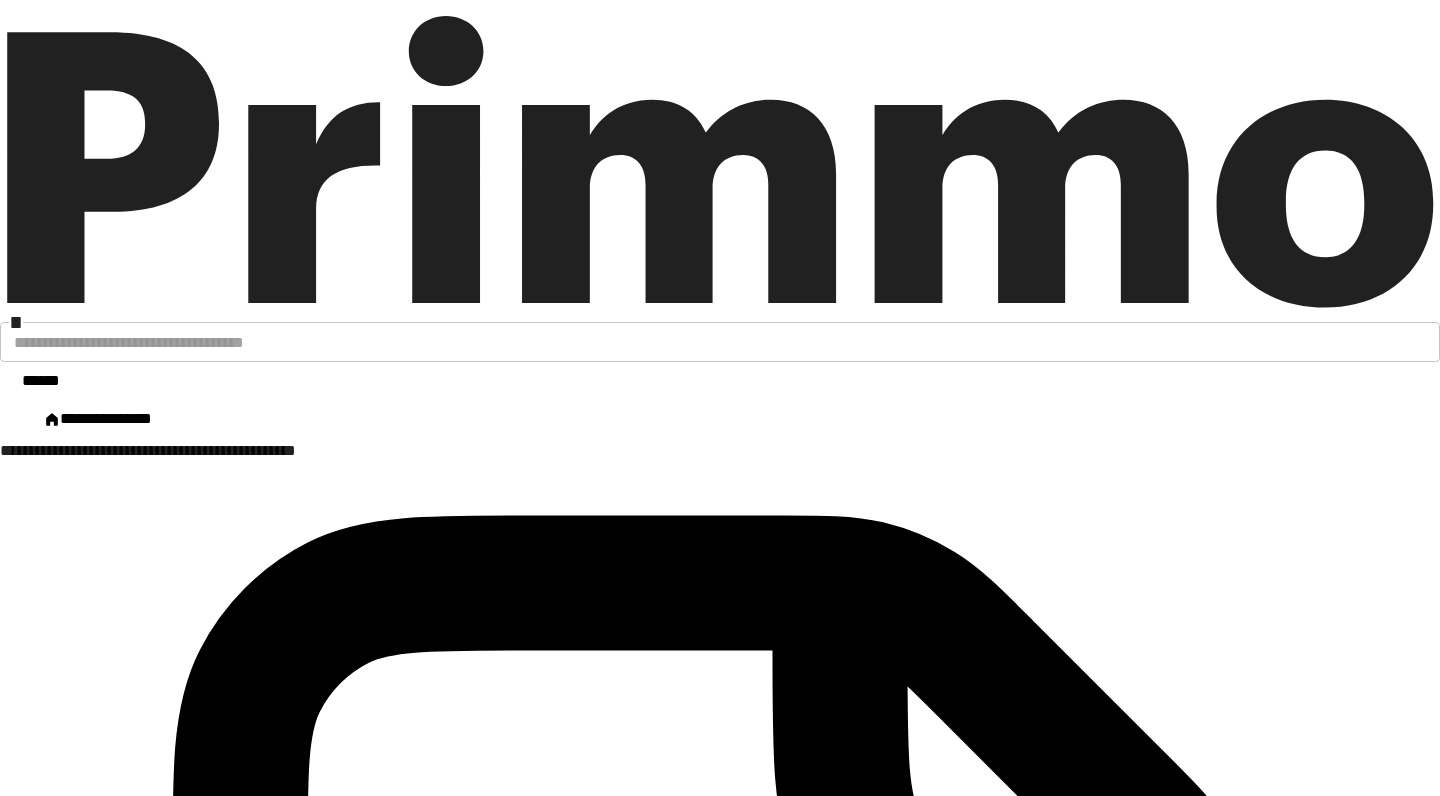 click at bounding box center (720, 342) 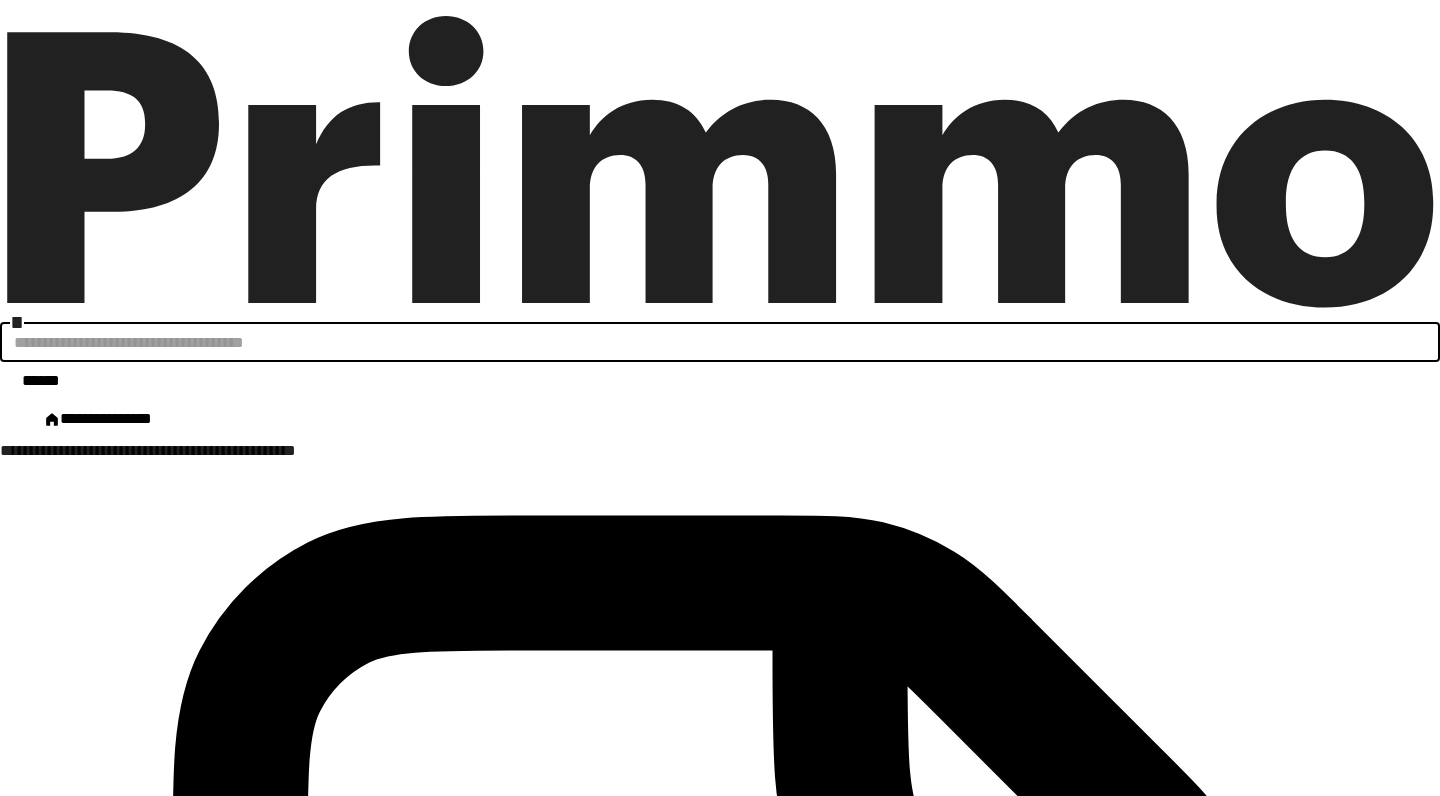 type on "*********" 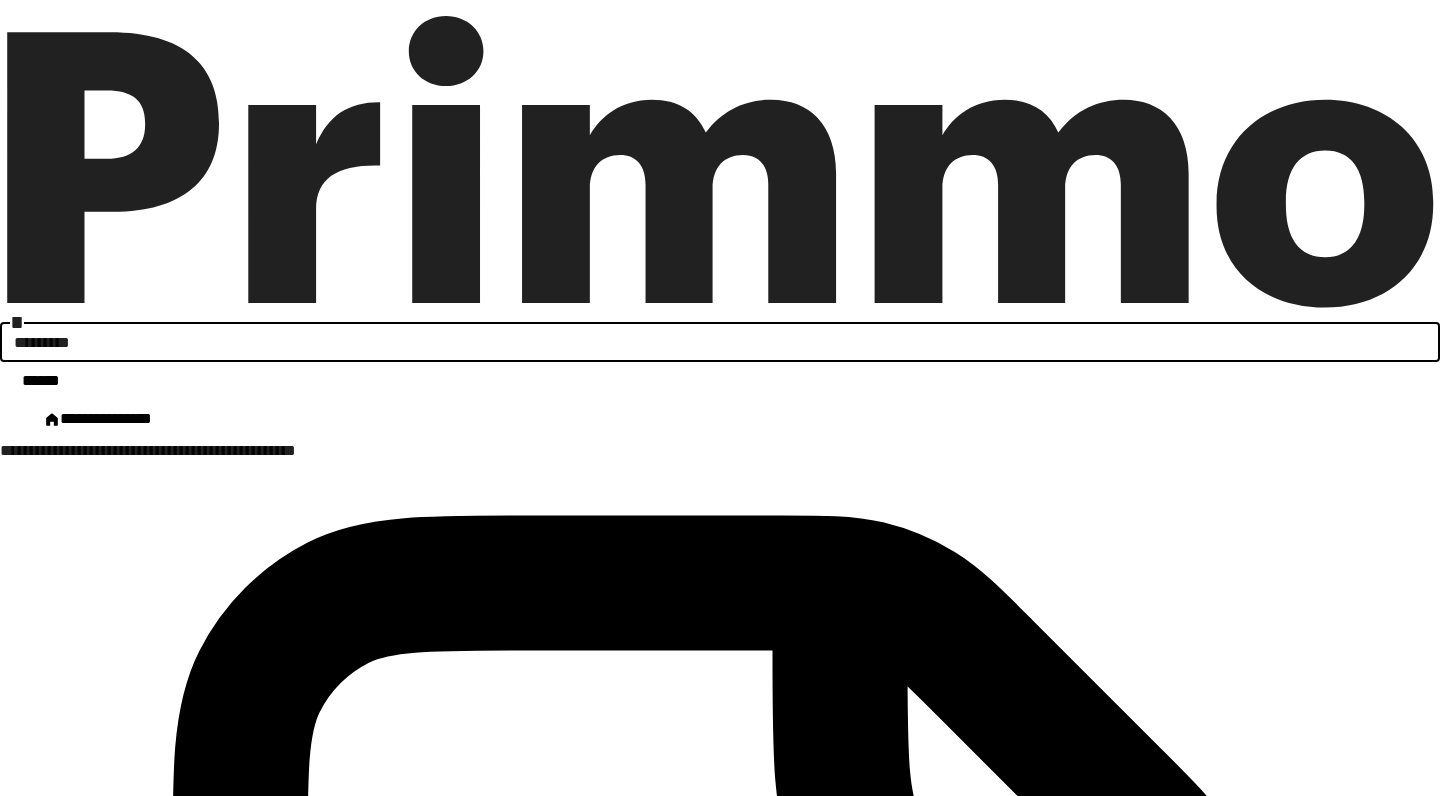 scroll, scrollTop: 0, scrollLeft: 0, axis: both 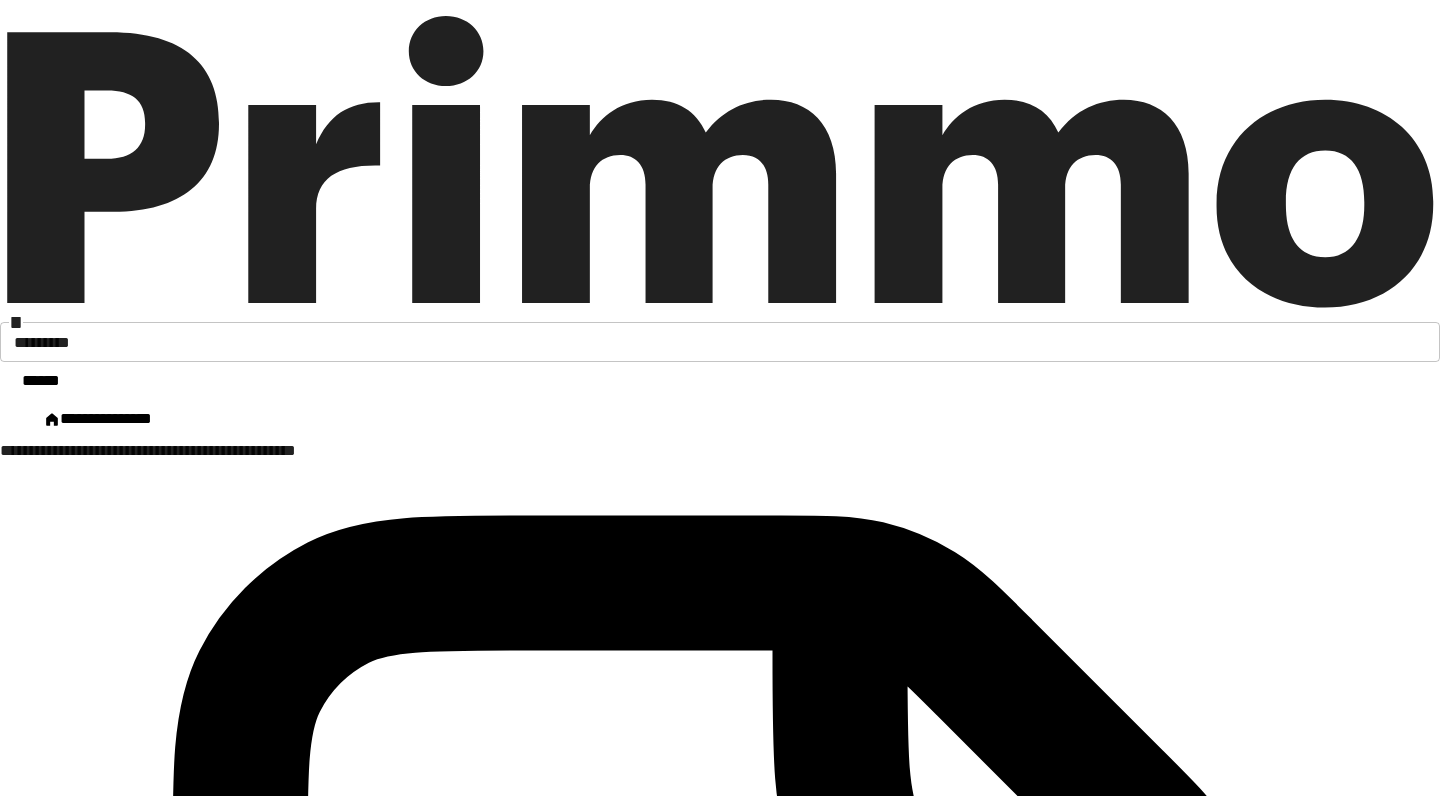 click on "**********" at bounding box center (191, 15751) 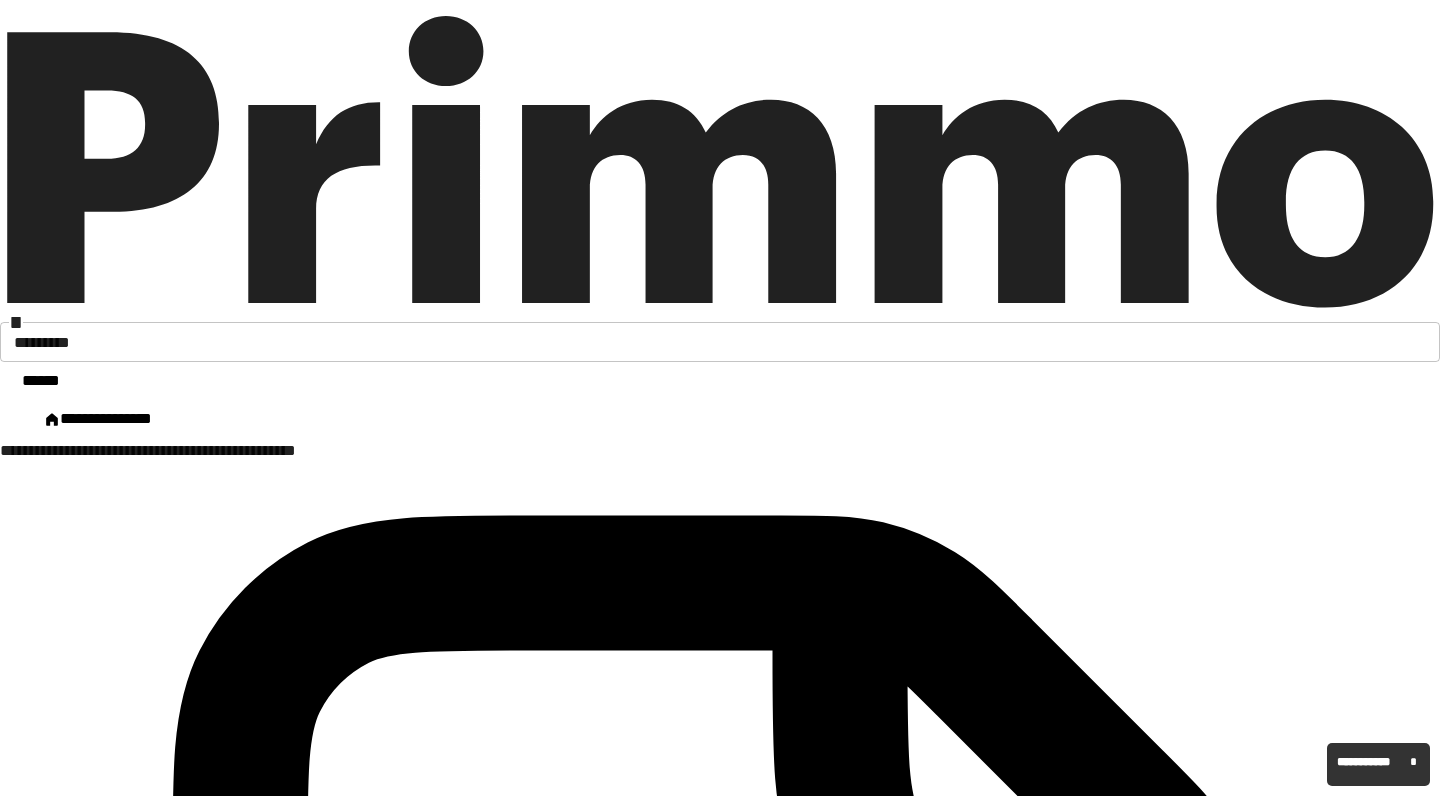 scroll, scrollTop: 4903, scrollLeft: 0, axis: vertical 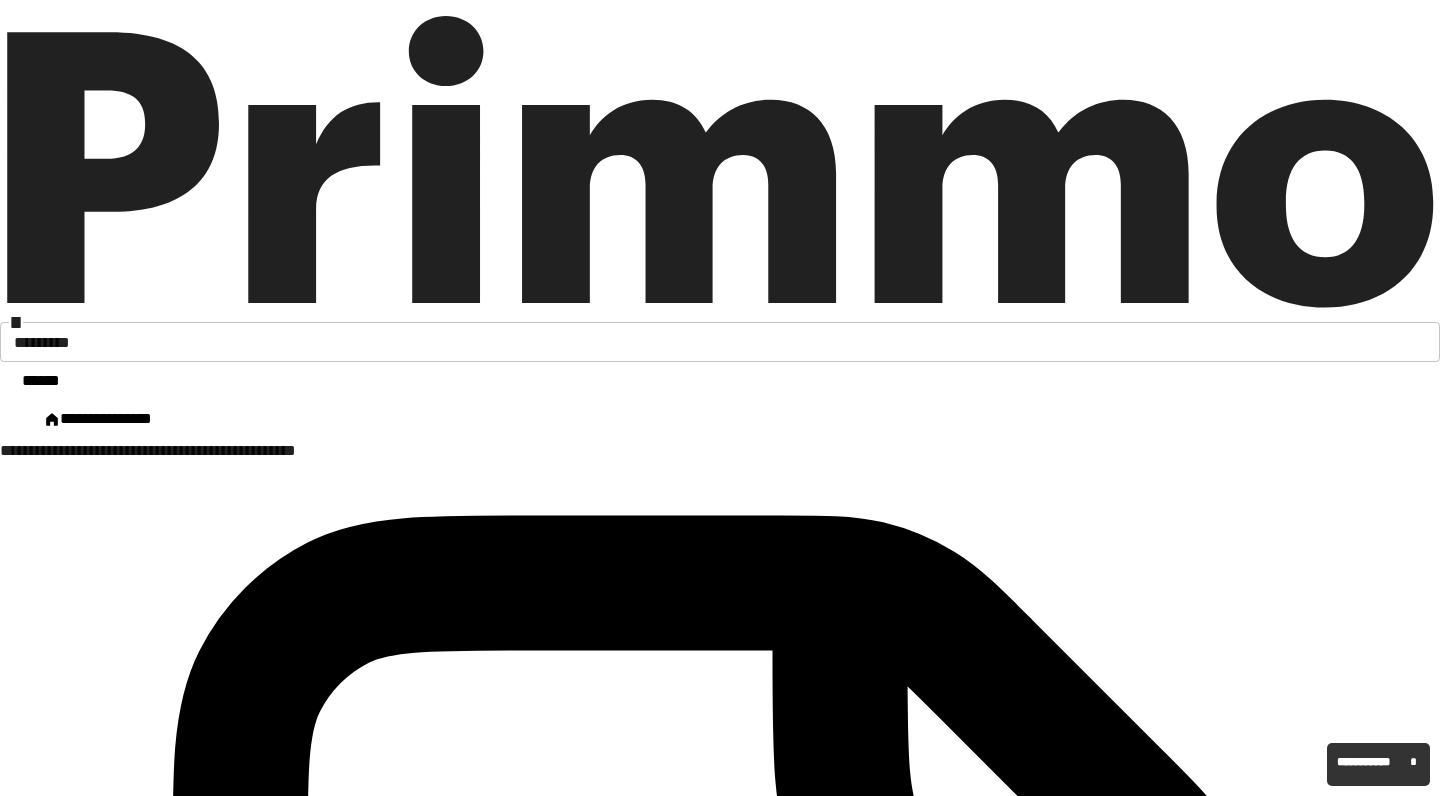 click on "**********" at bounding box center [356, 15841] 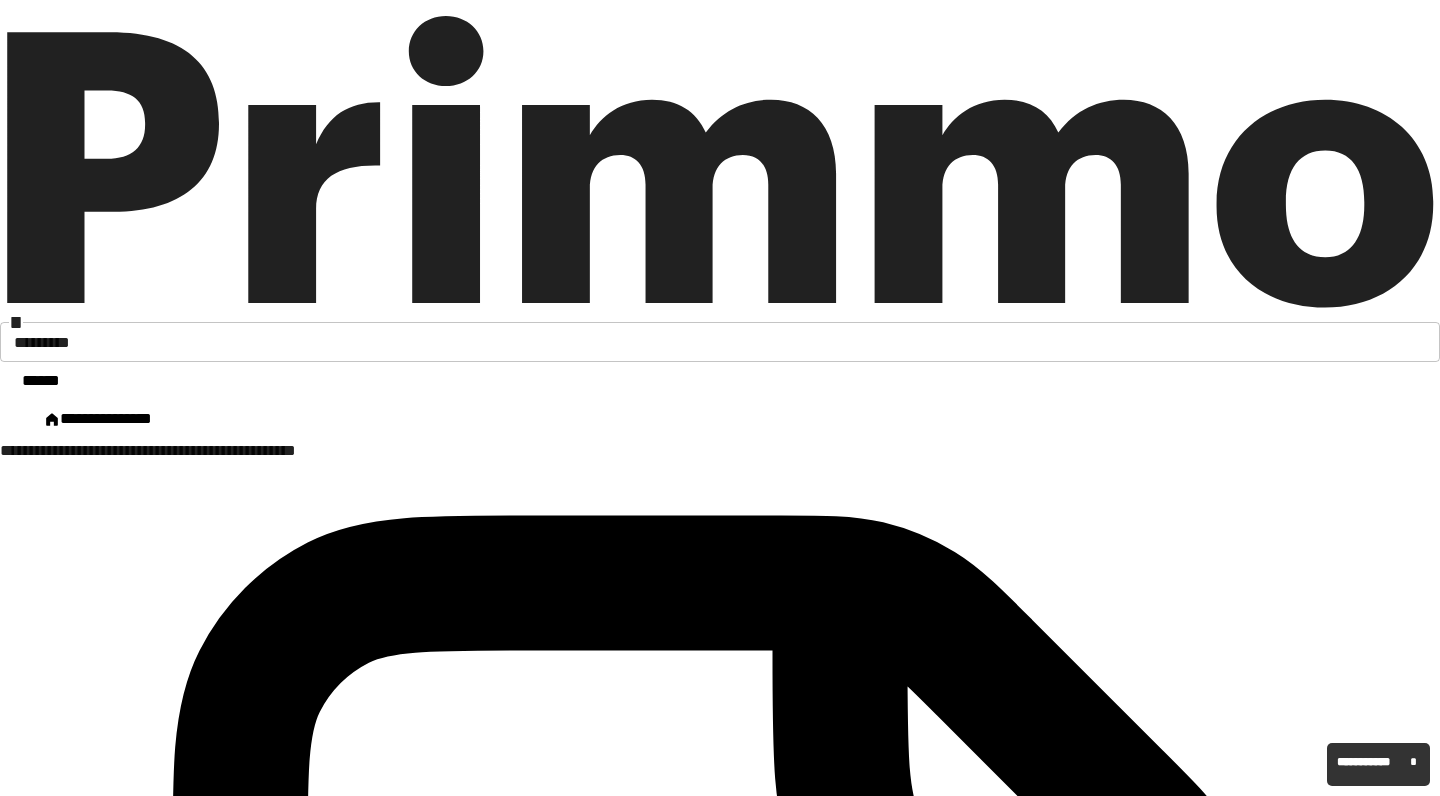 scroll, scrollTop: 5624, scrollLeft: 0, axis: vertical 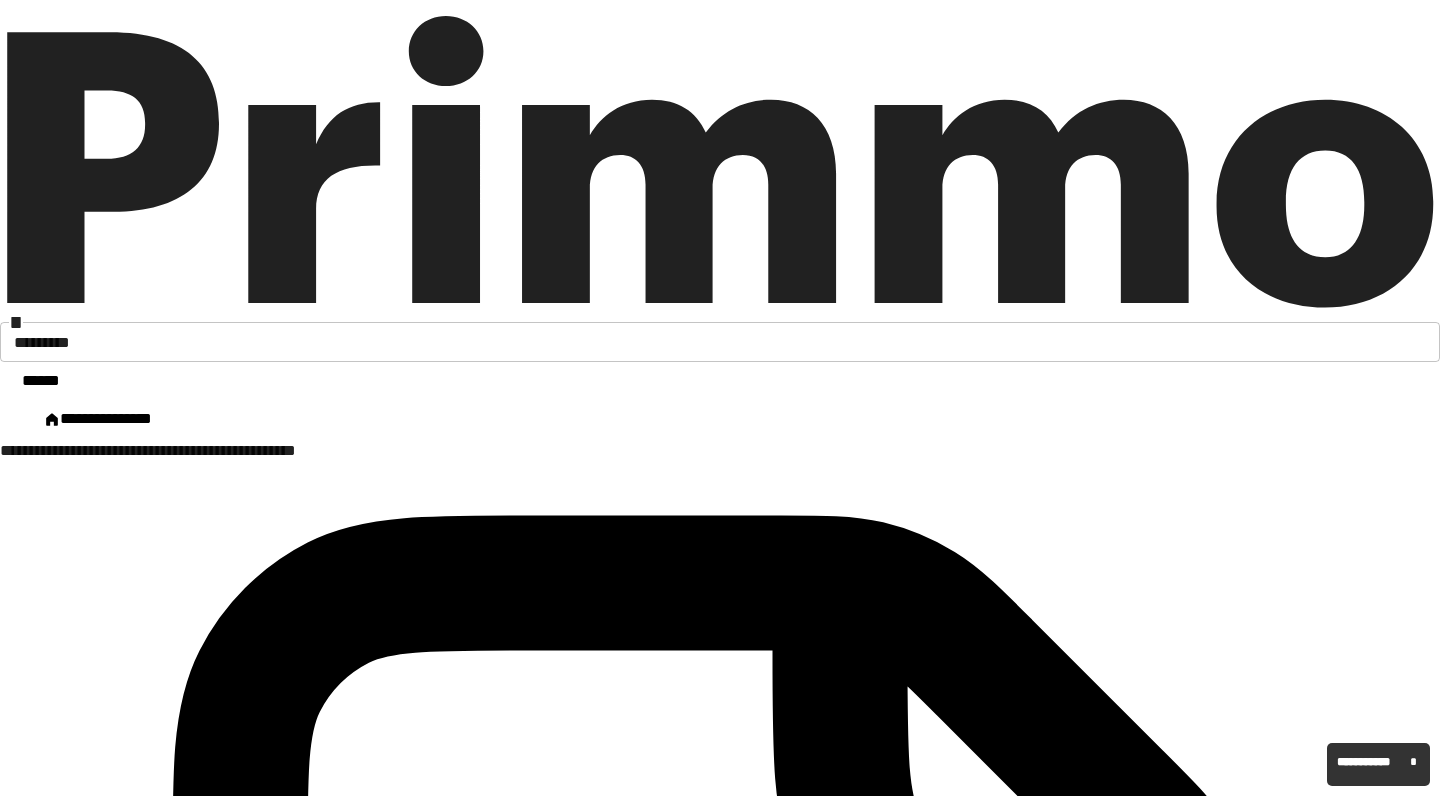click on "**********" at bounding box center [328, 15817] 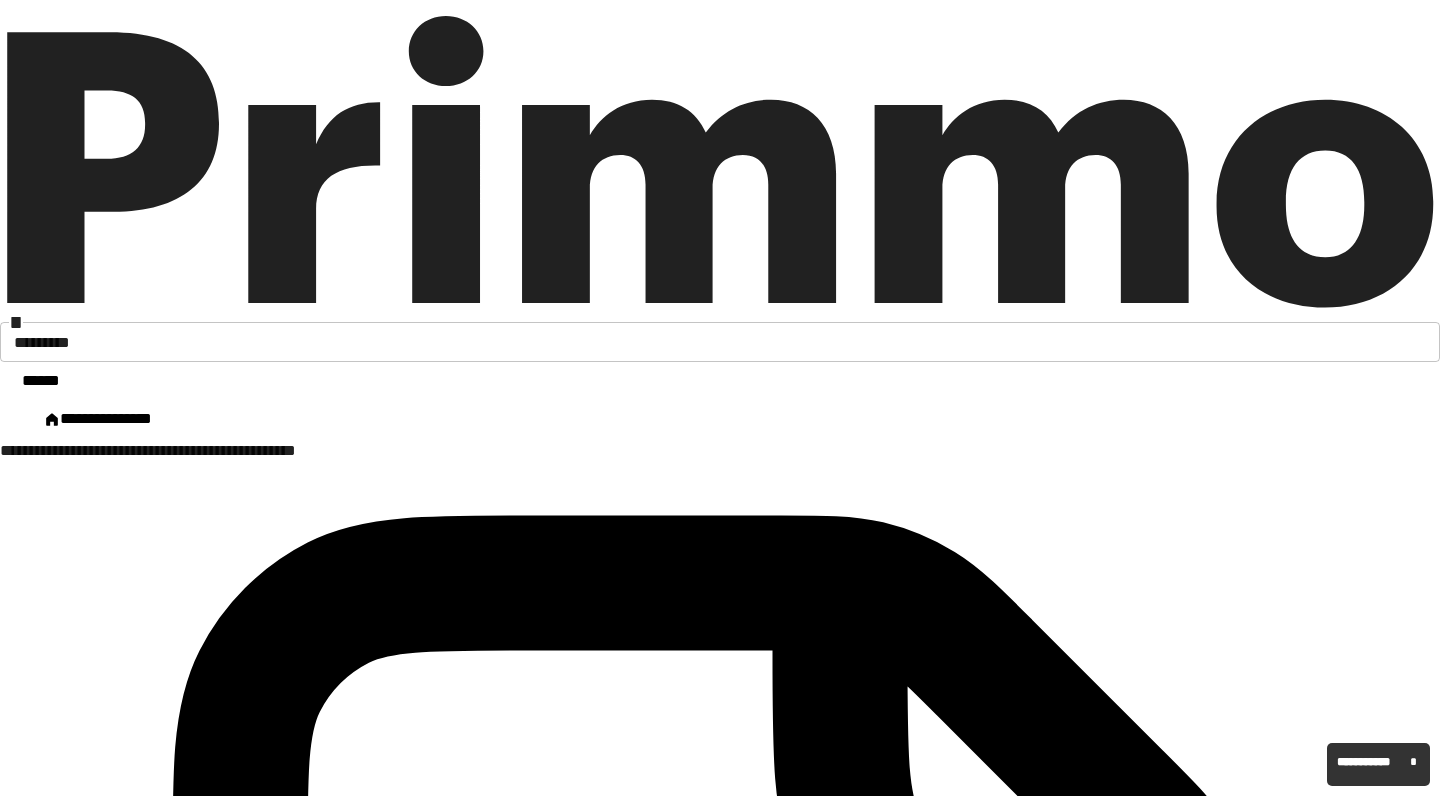 scroll, scrollTop: 9206, scrollLeft: 0, axis: vertical 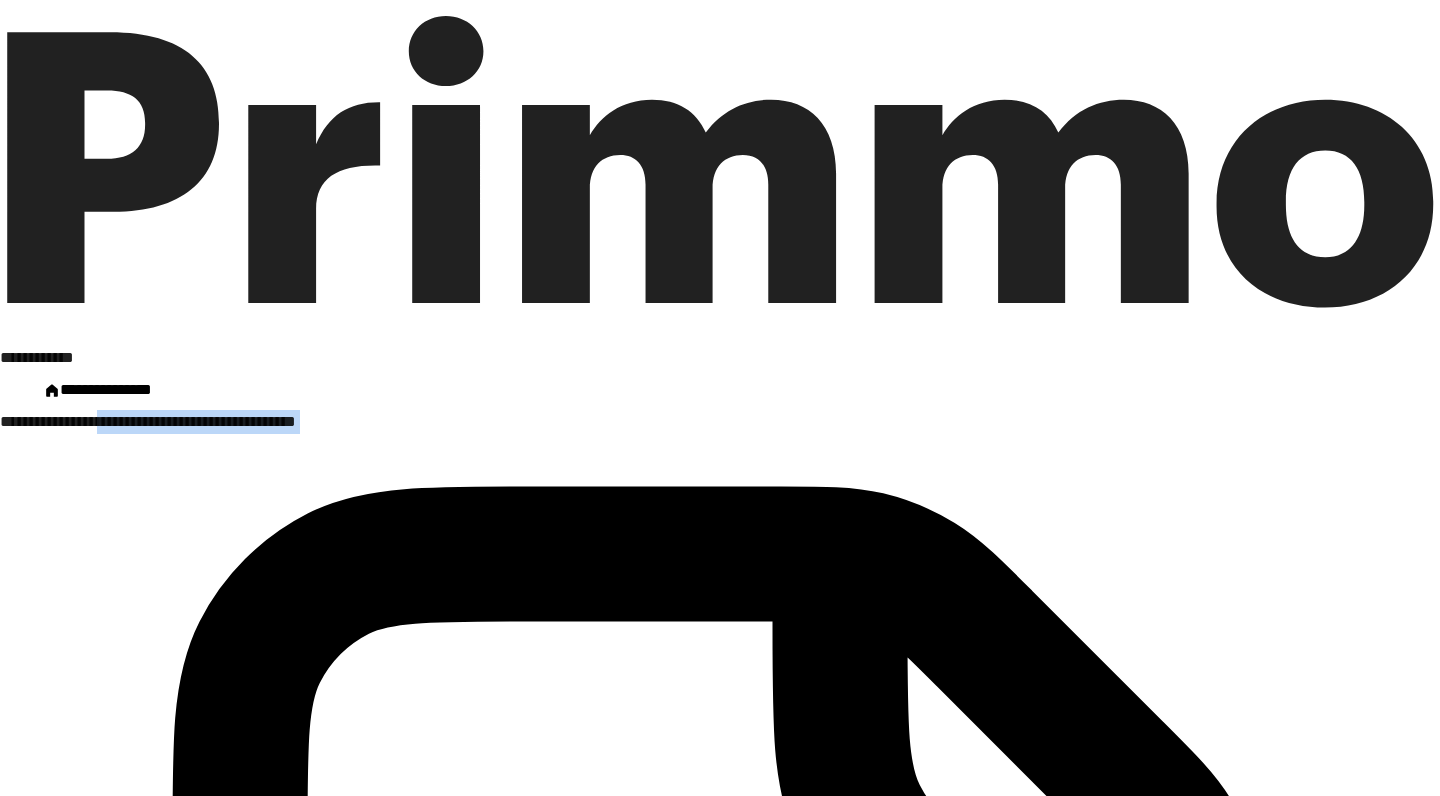 drag, startPoint x: 32, startPoint y: 202, endPoint x: 262, endPoint y: 247, distance: 234.36084 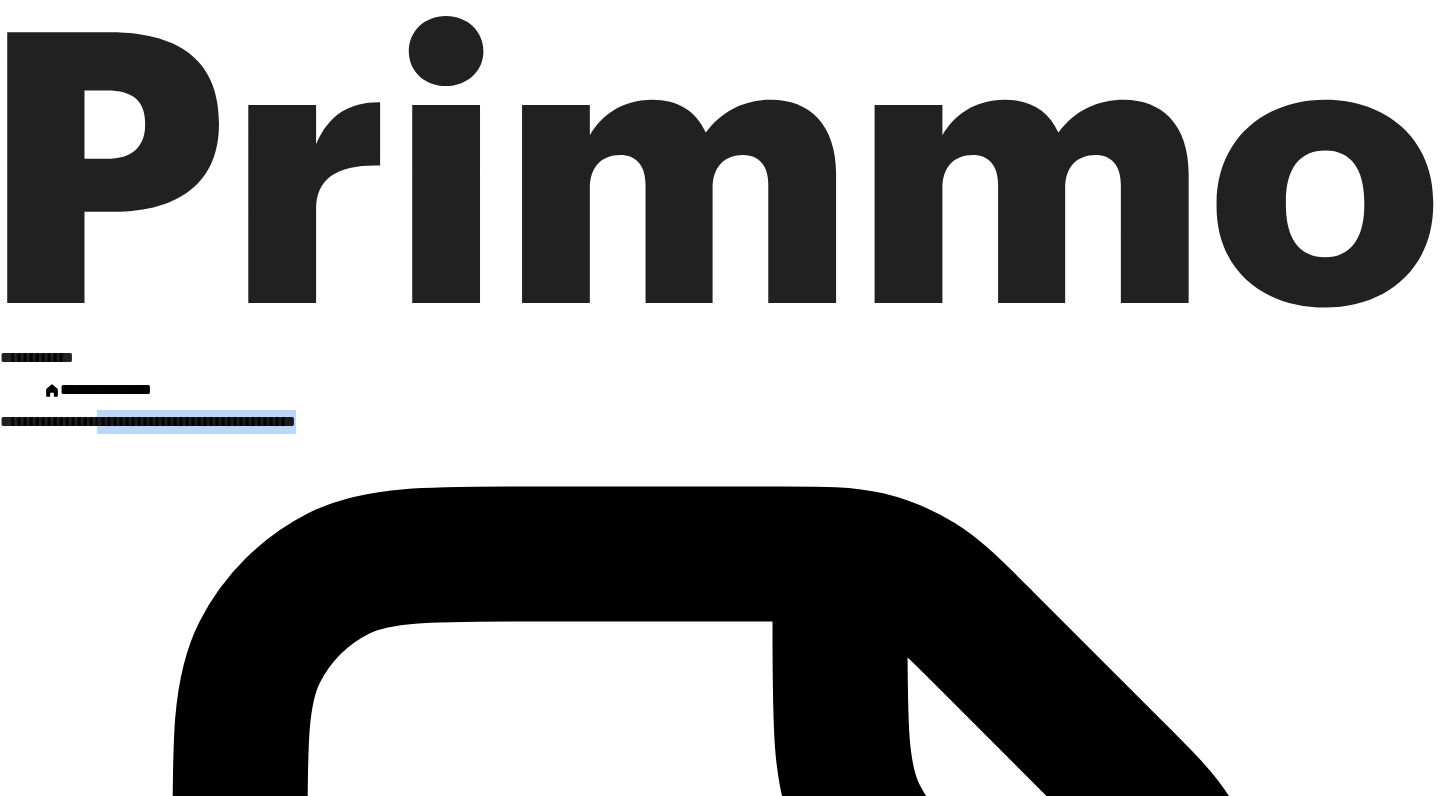 drag, startPoint x: 173, startPoint y: 221, endPoint x: 30, endPoint y: 204, distance: 144.00694 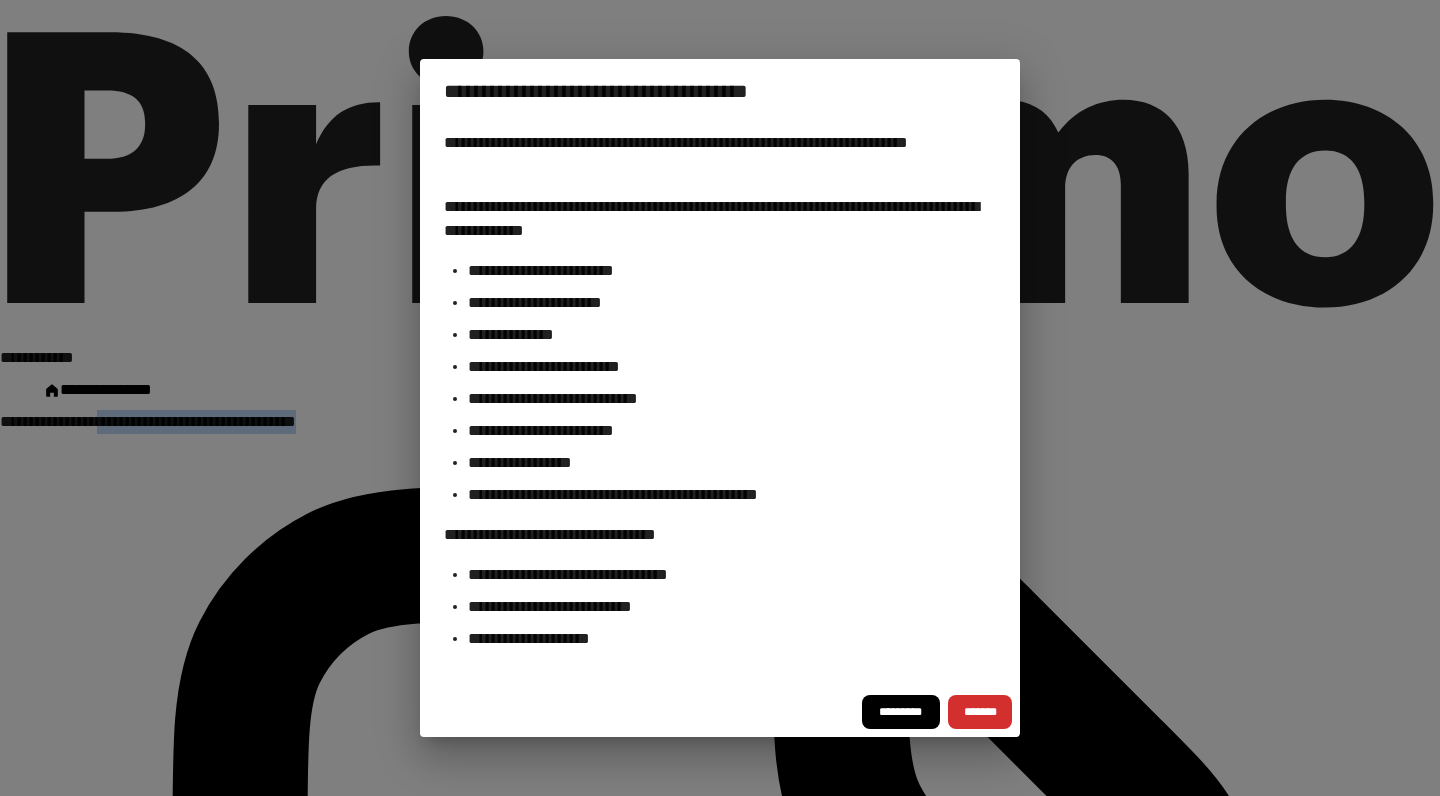 click on "*******" at bounding box center (980, 712) 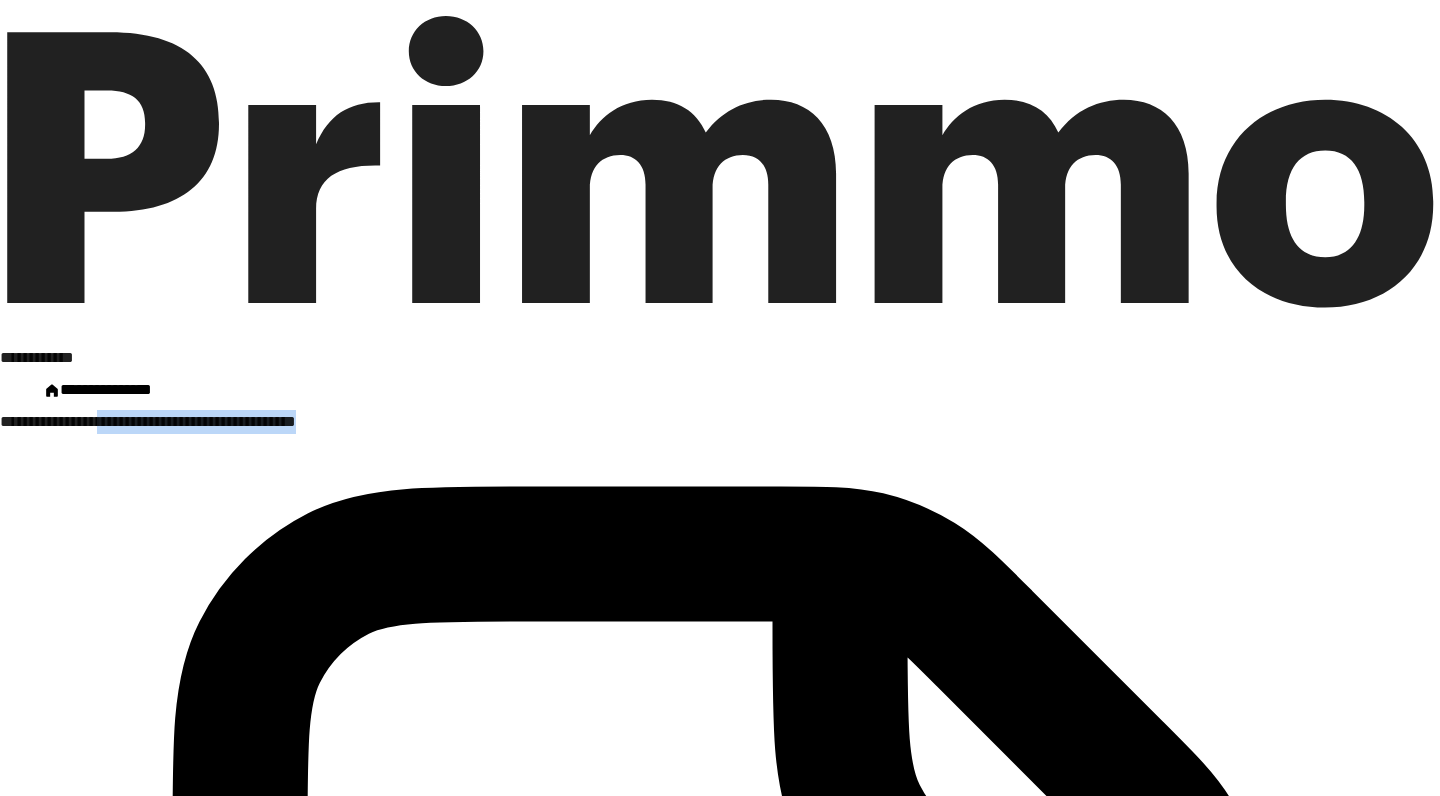 click at bounding box center (0, 334) 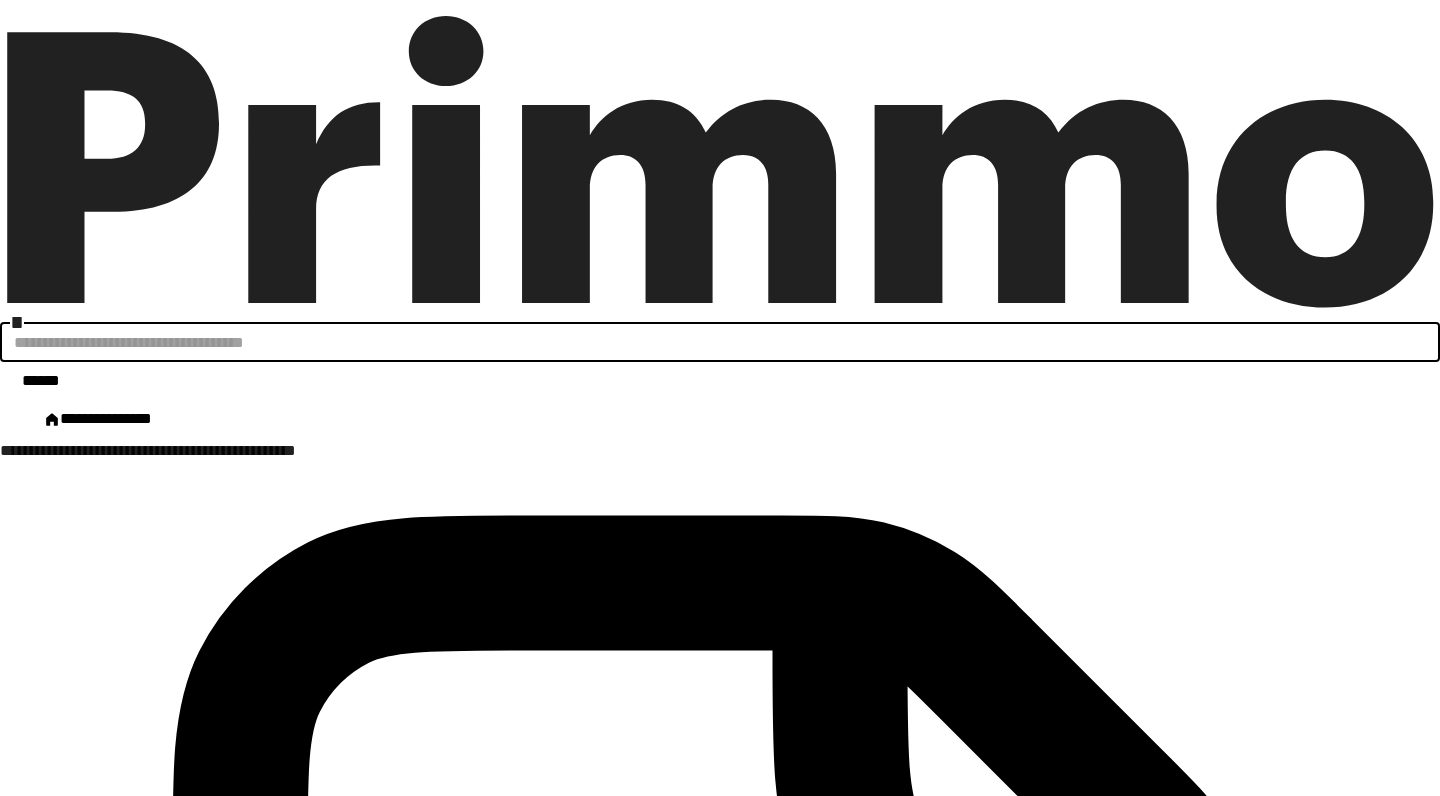 click on "* ******" at bounding box center (720, 199) 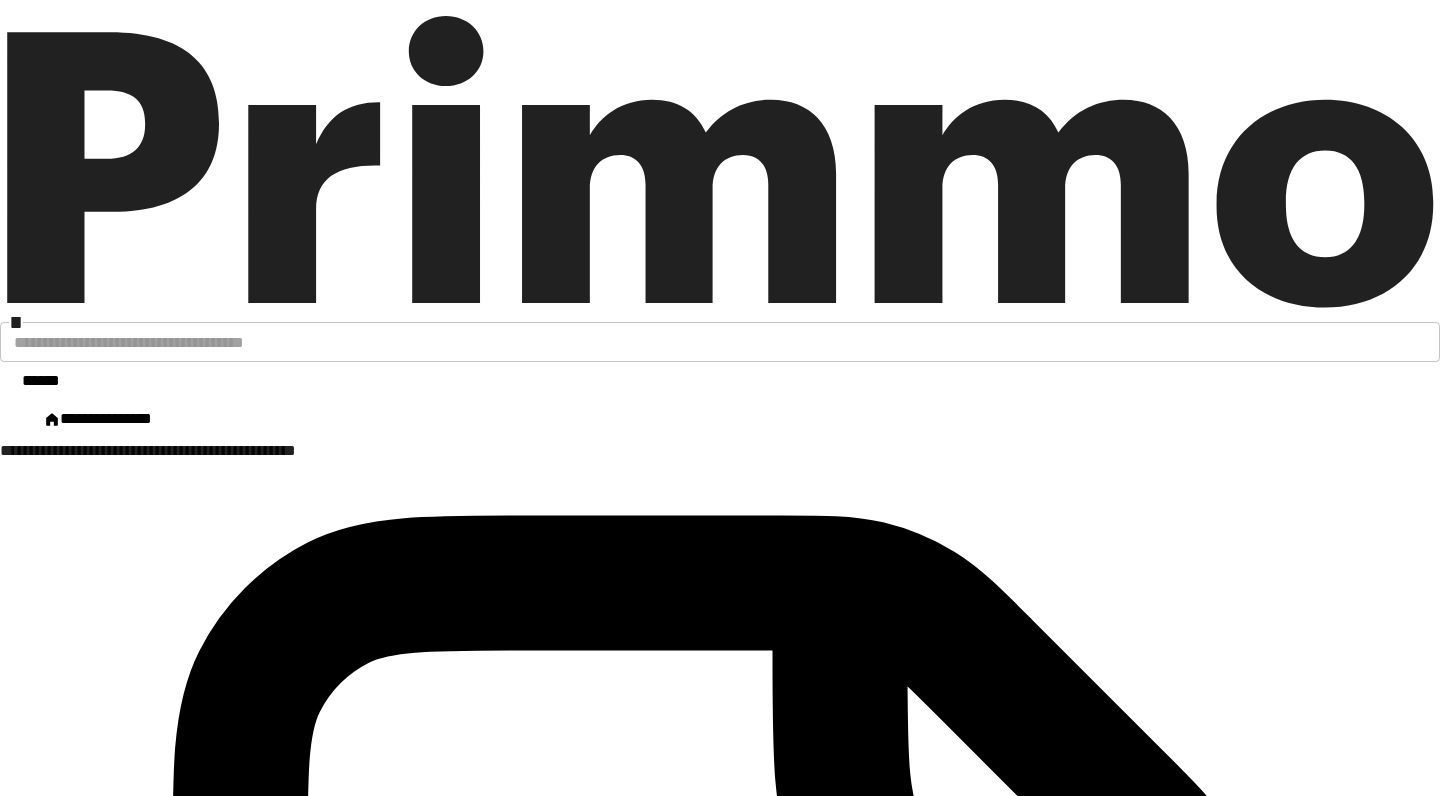 click on "******" at bounding box center (41, 380) 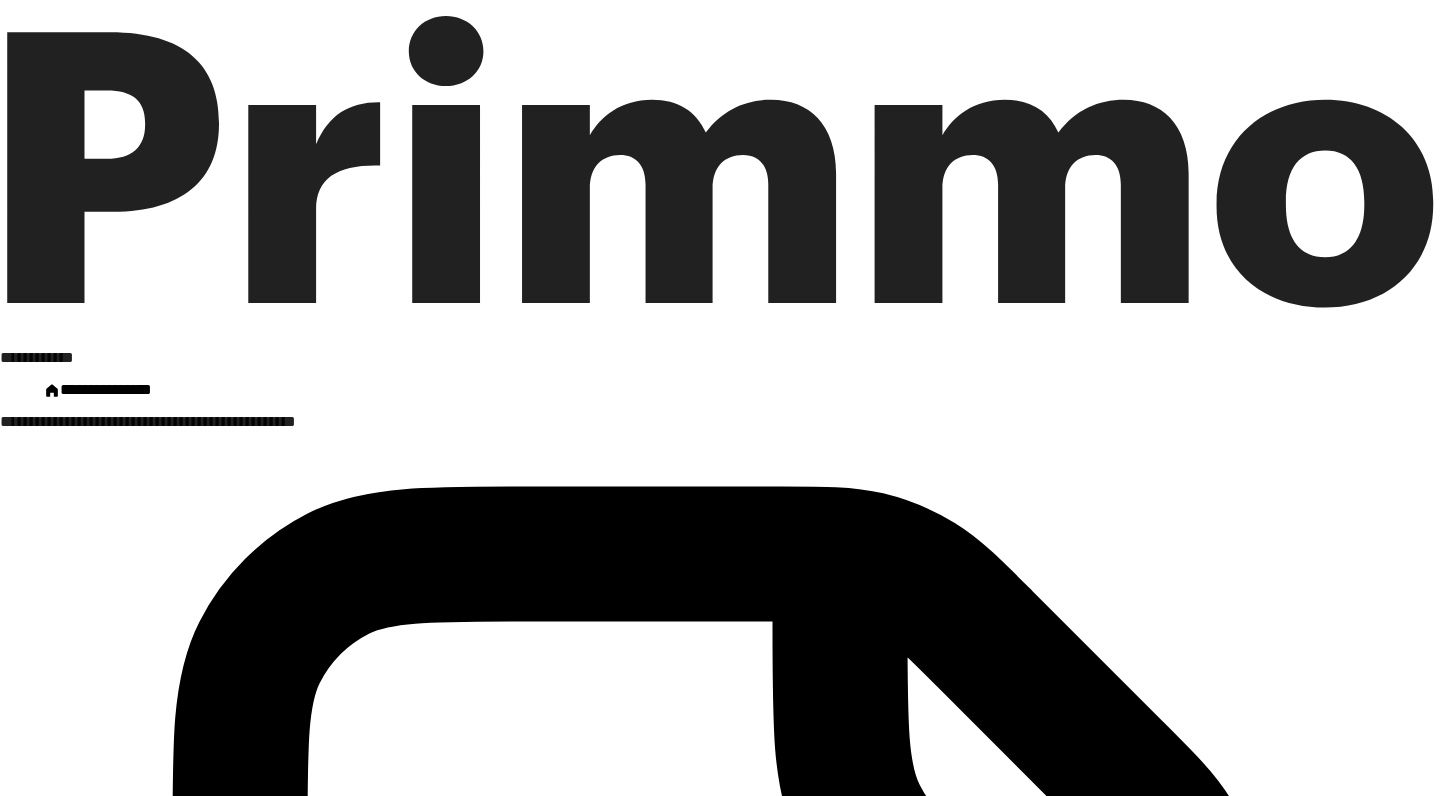 click on "**********" at bounding box center (720, 5912) 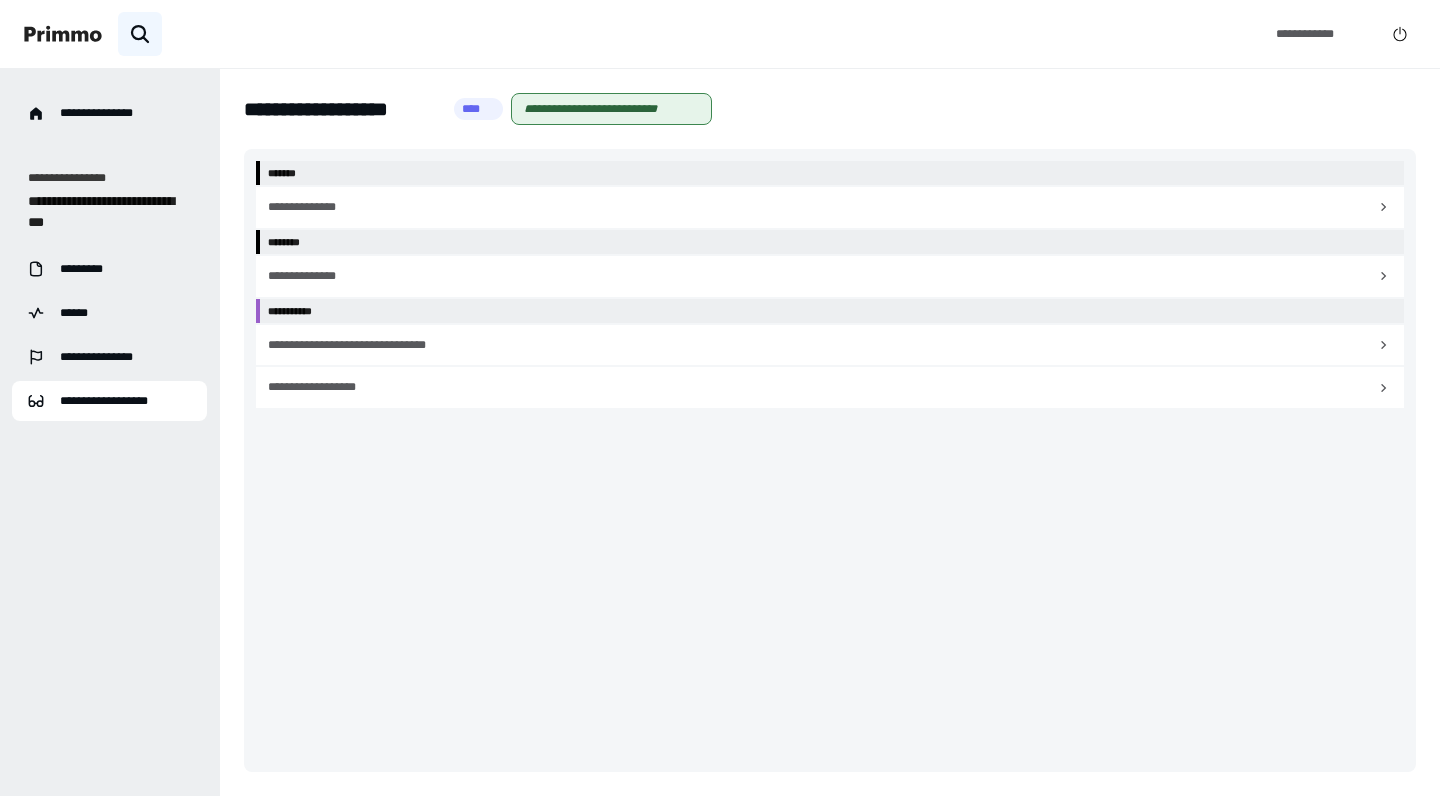 click on "**********" at bounding box center (830, 387) 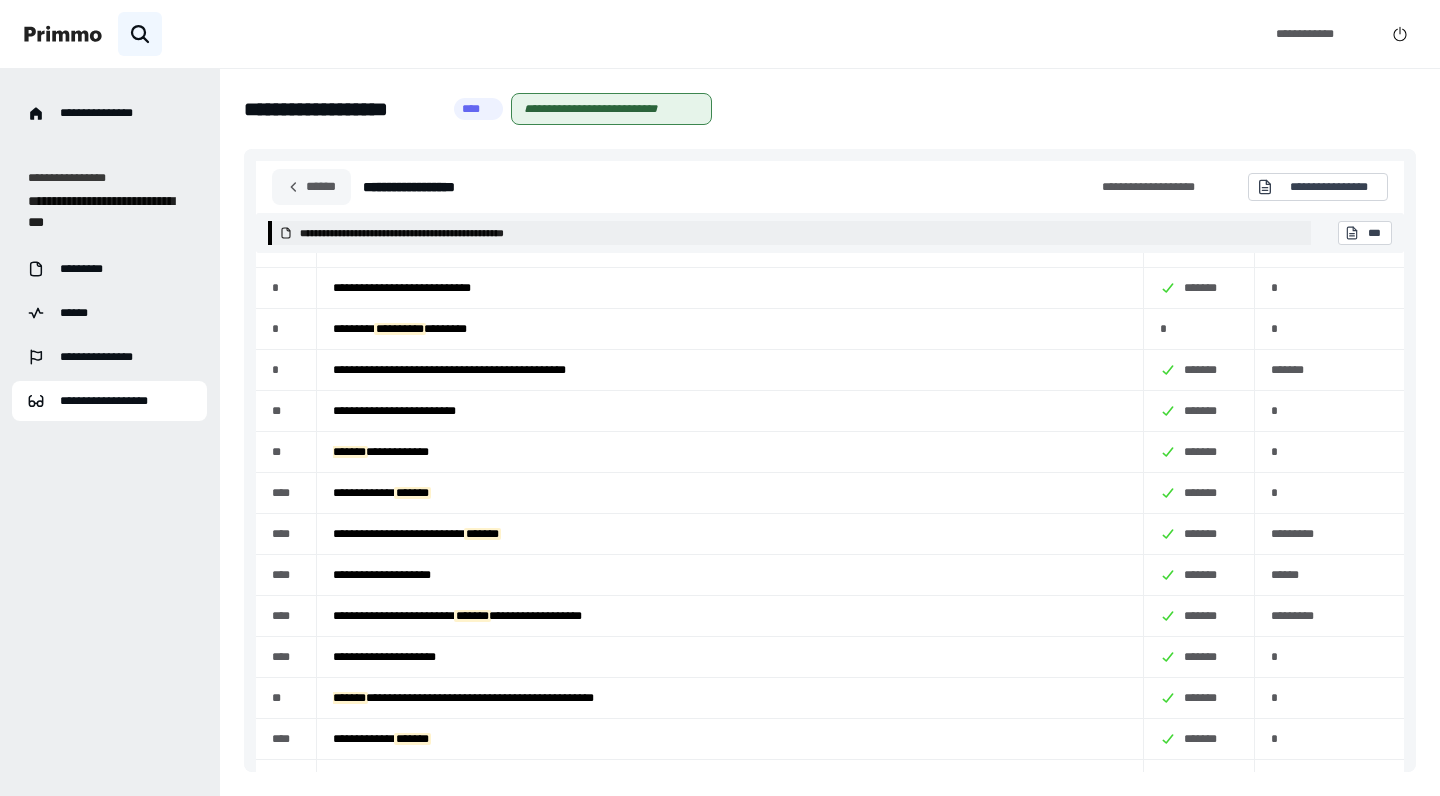 scroll, scrollTop: 1800, scrollLeft: 0, axis: vertical 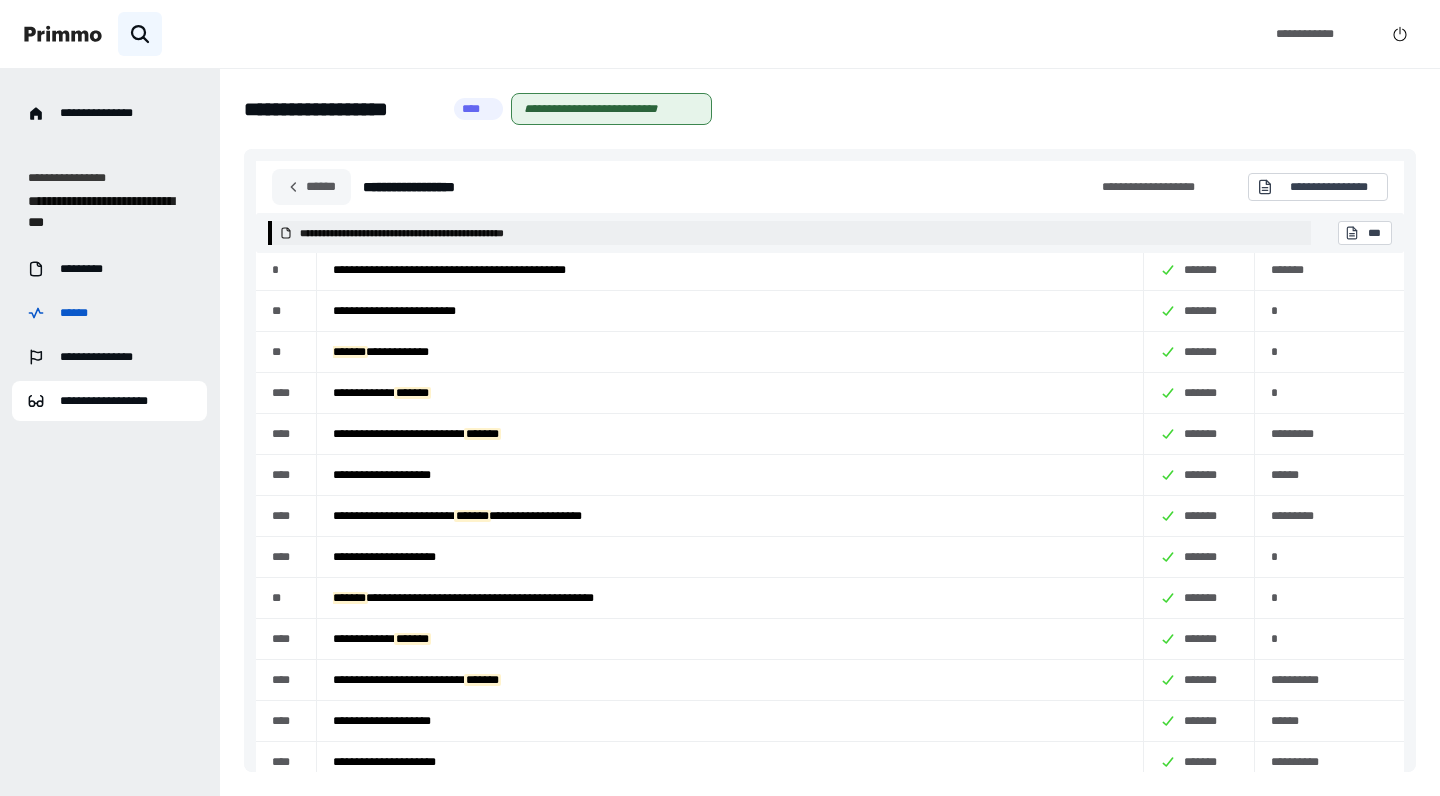 click on "******" at bounding box center [109, 313] 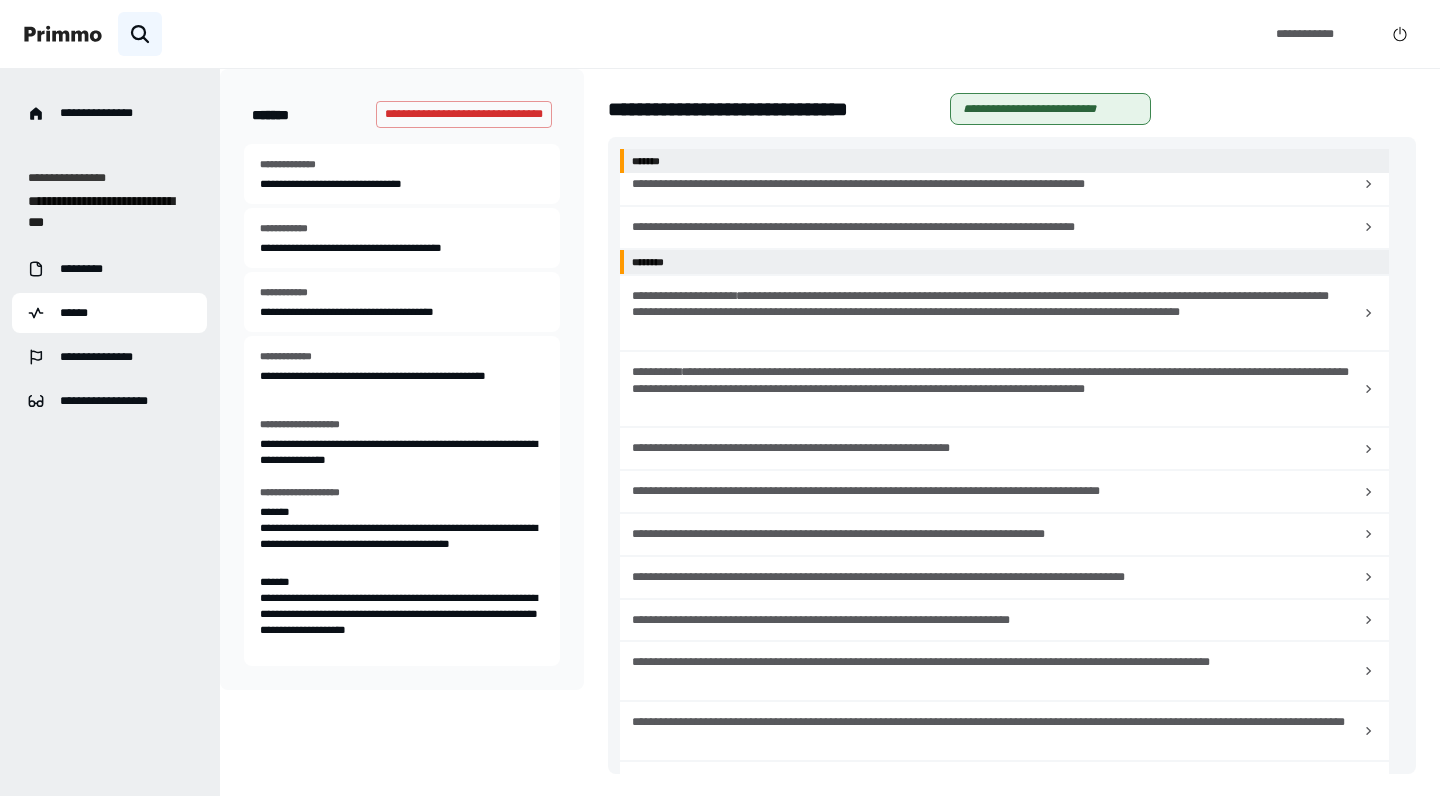 scroll, scrollTop: 0, scrollLeft: 0, axis: both 